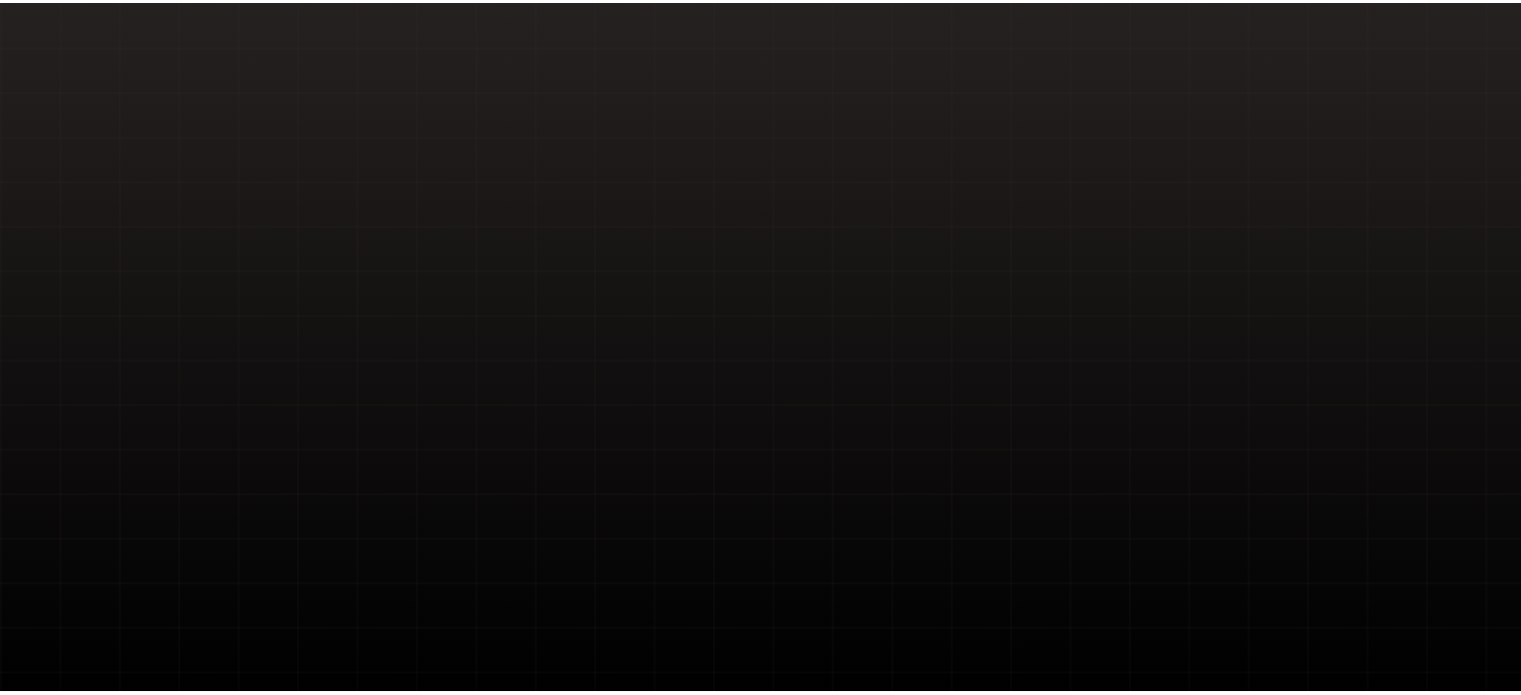 scroll, scrollTop: 0, scrollLeft: 0, axis: both 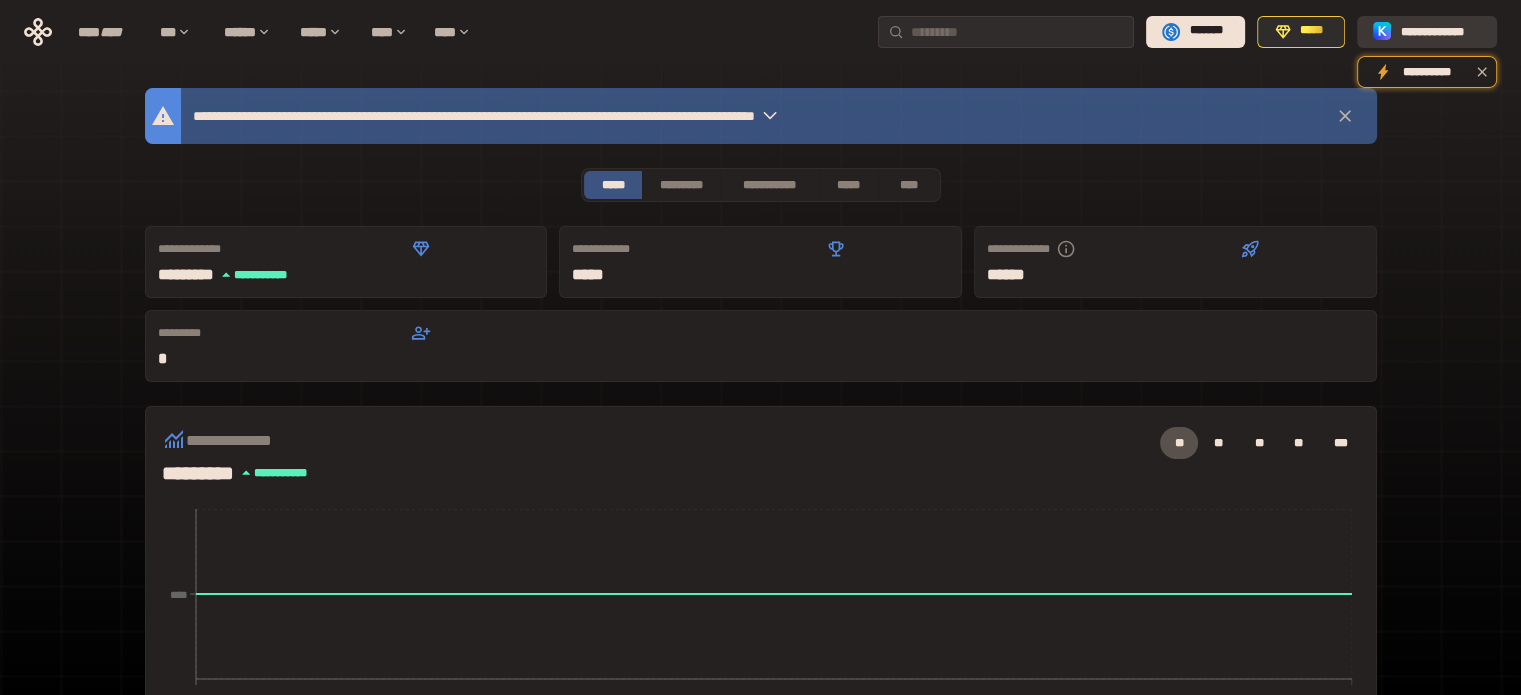 click on "**********" at bounding box center (1441, 31) 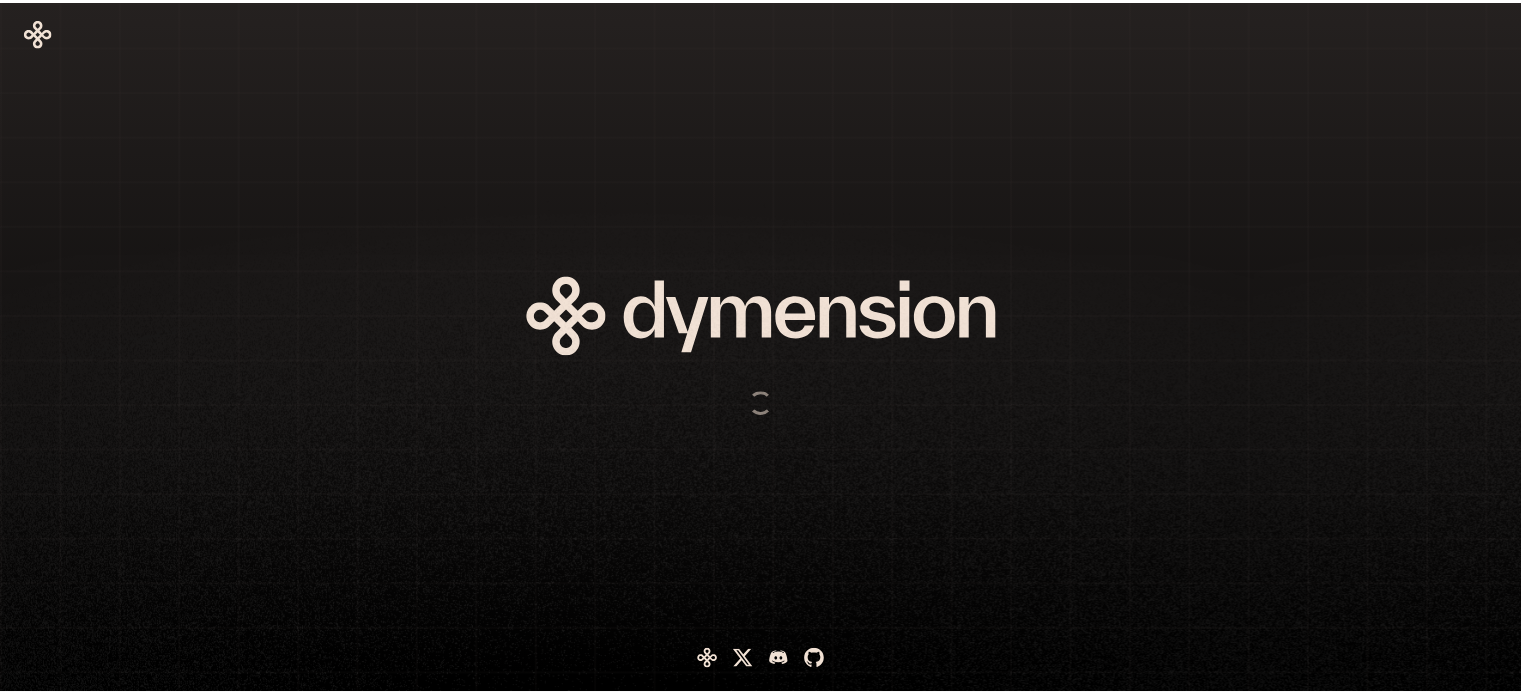 scroll, scrollTop: 0, scrollLeft: 0, axis: both 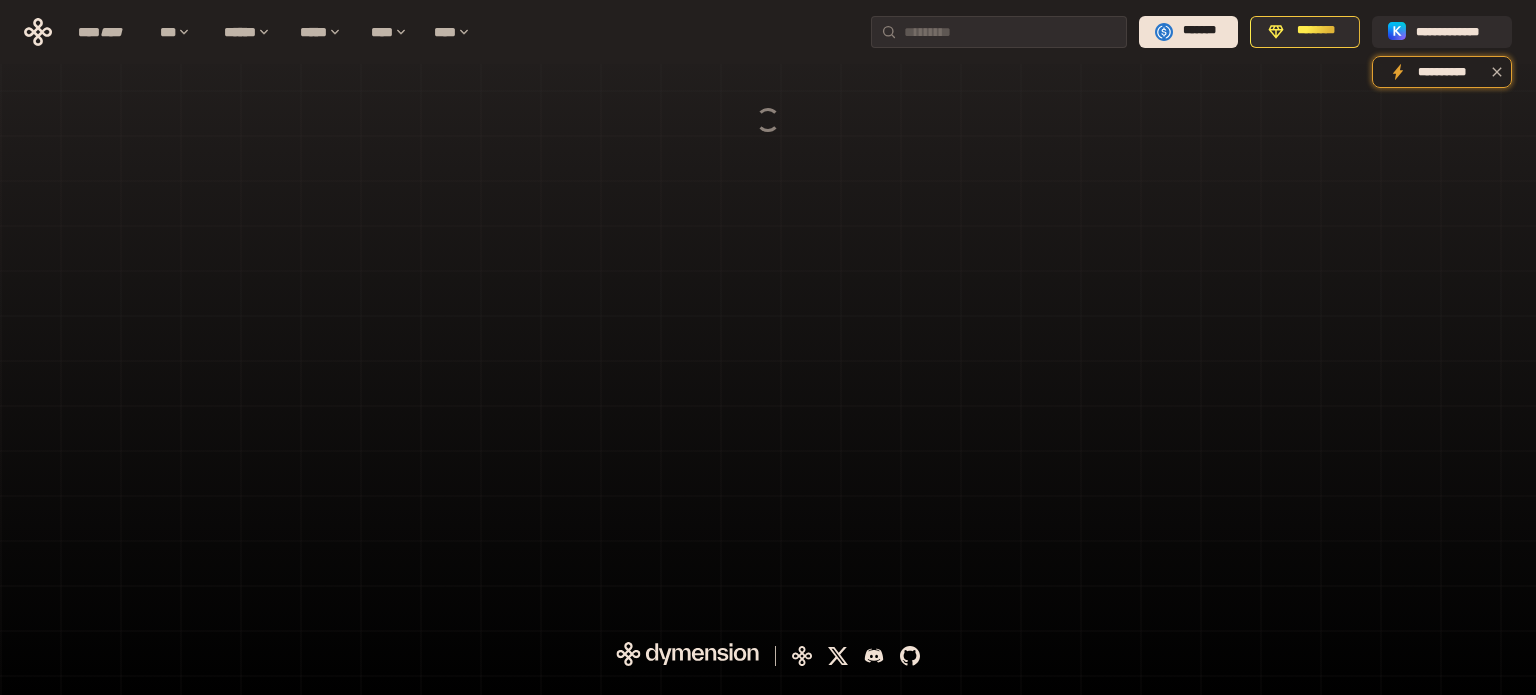click on "**********" at bounding box center [1456, 31] 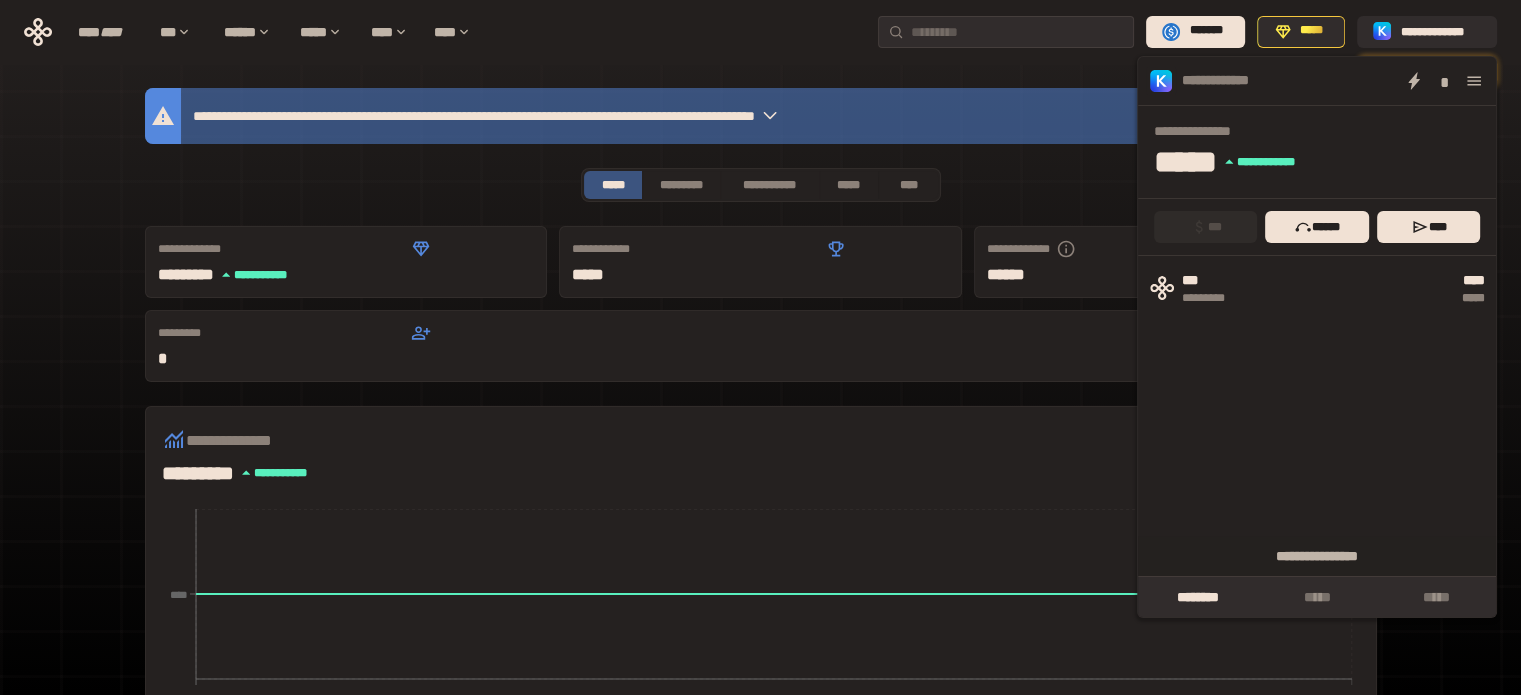 click on "**********" at bounding box center [761, 694] 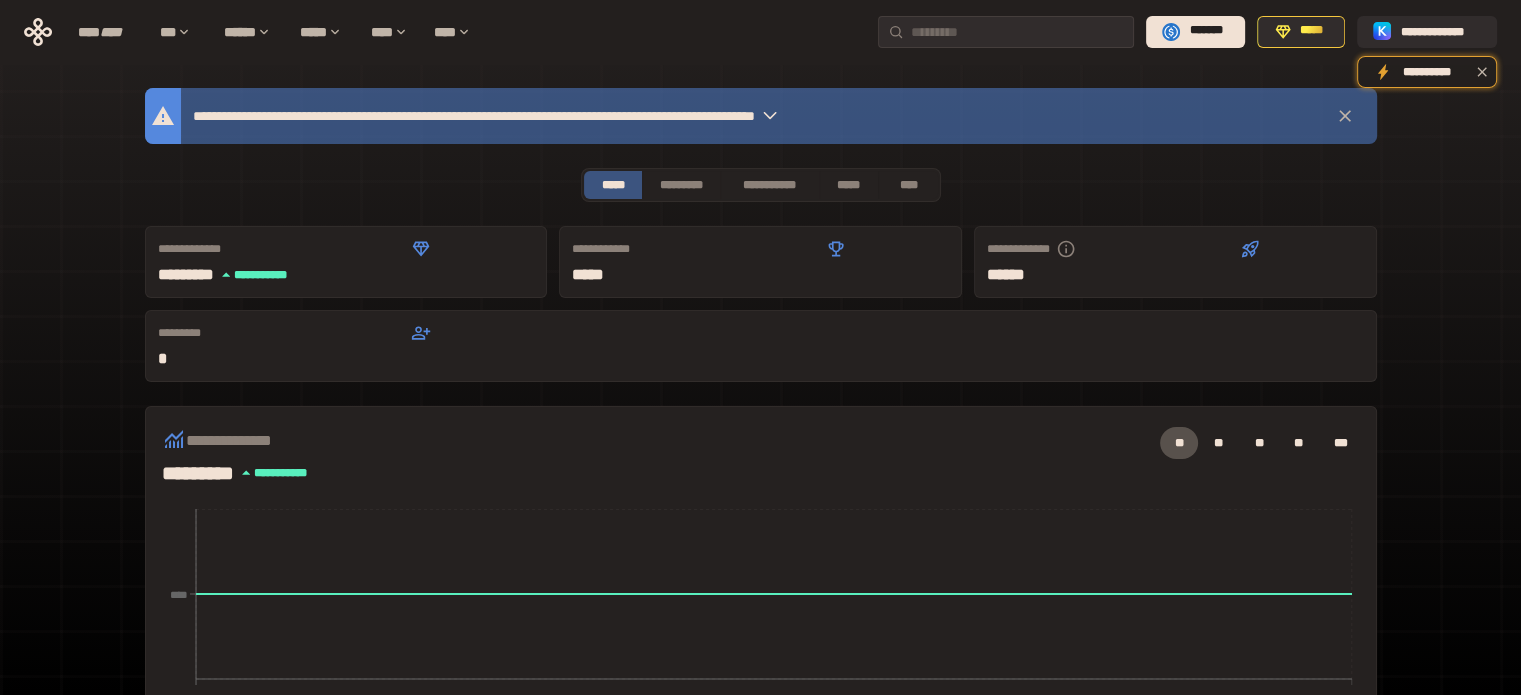 click 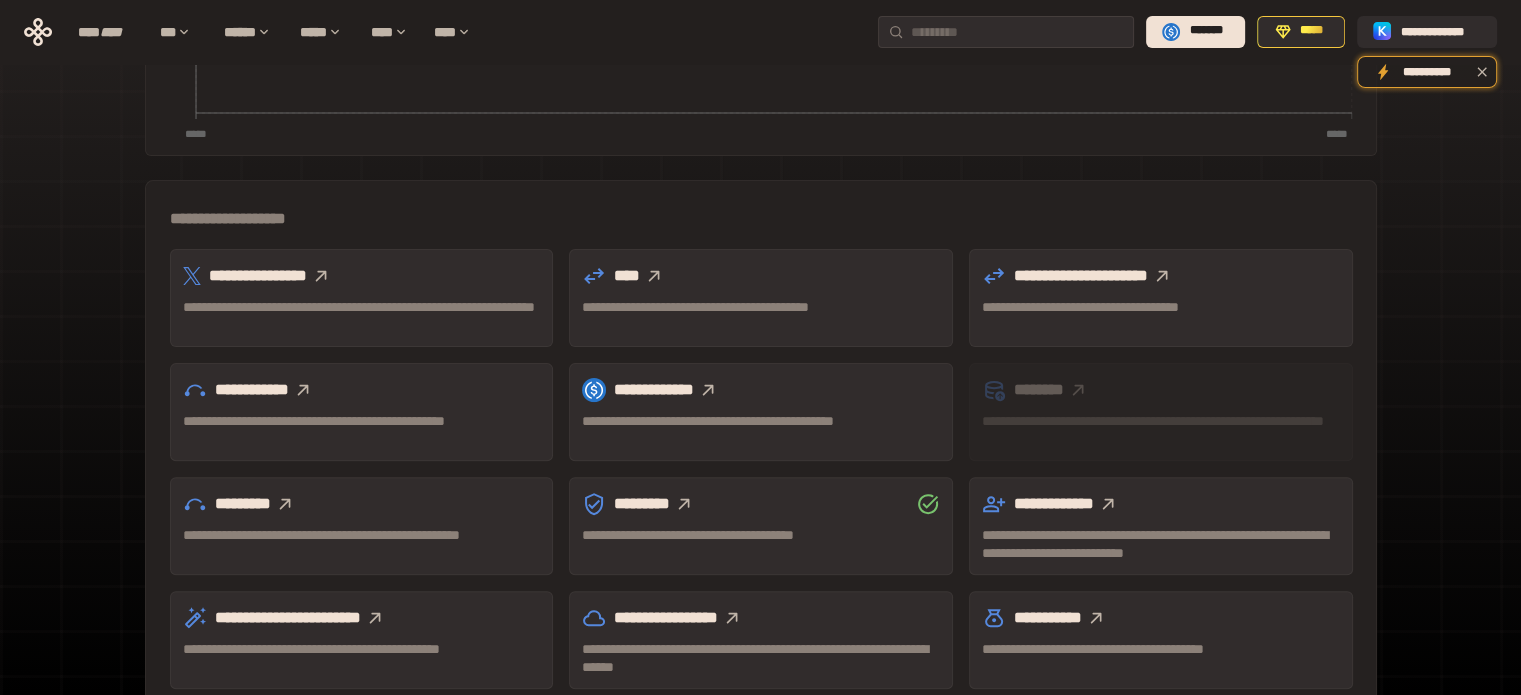 scroll, scrollTop: 589, scrollLeft: 0, axis: vertical 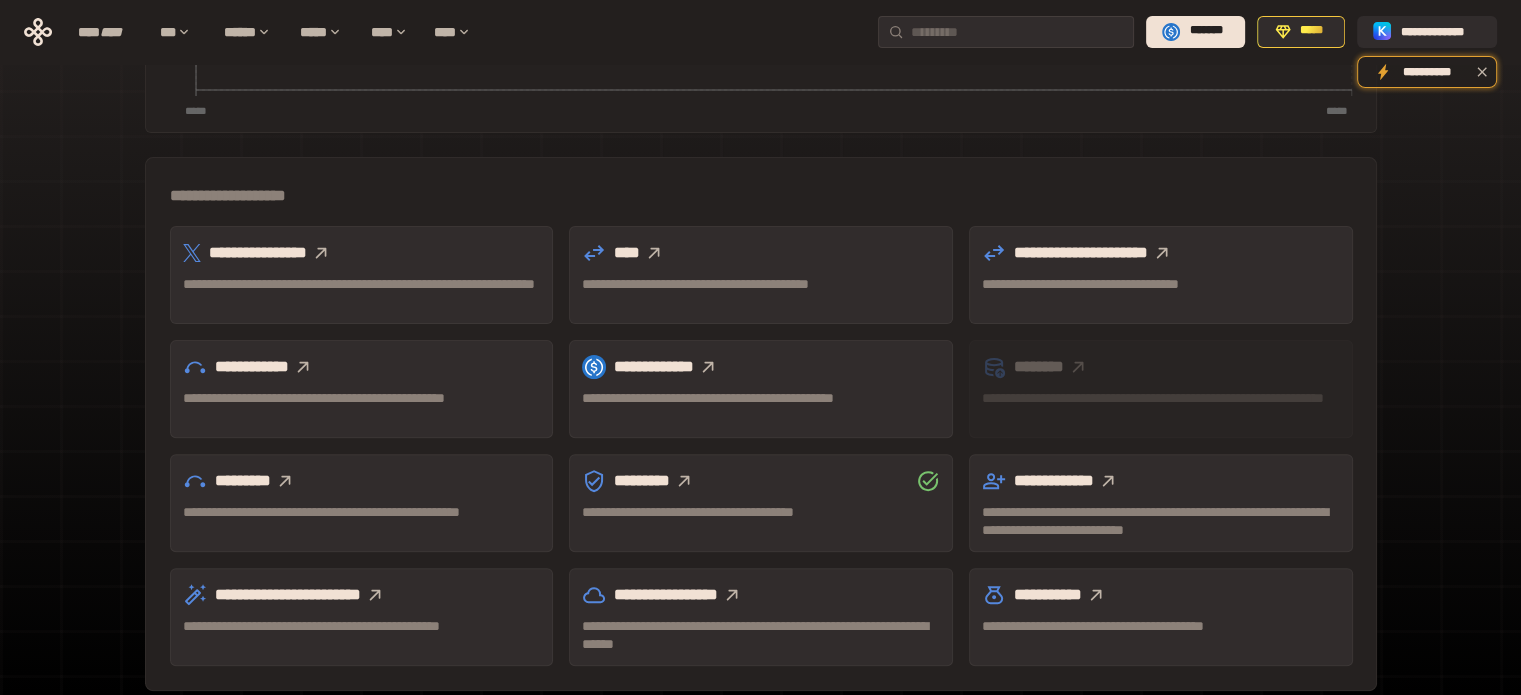 click 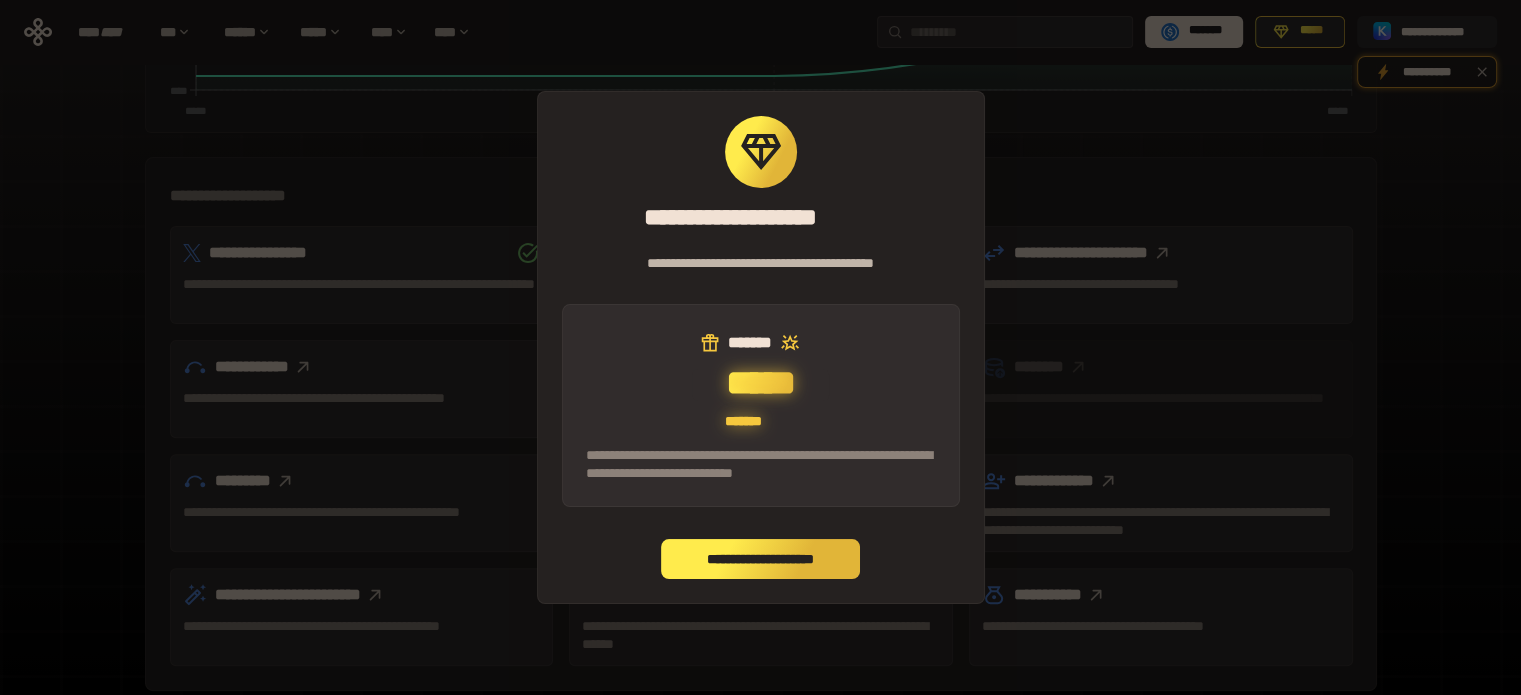 click on "**********" at bounding box center [761, 559] 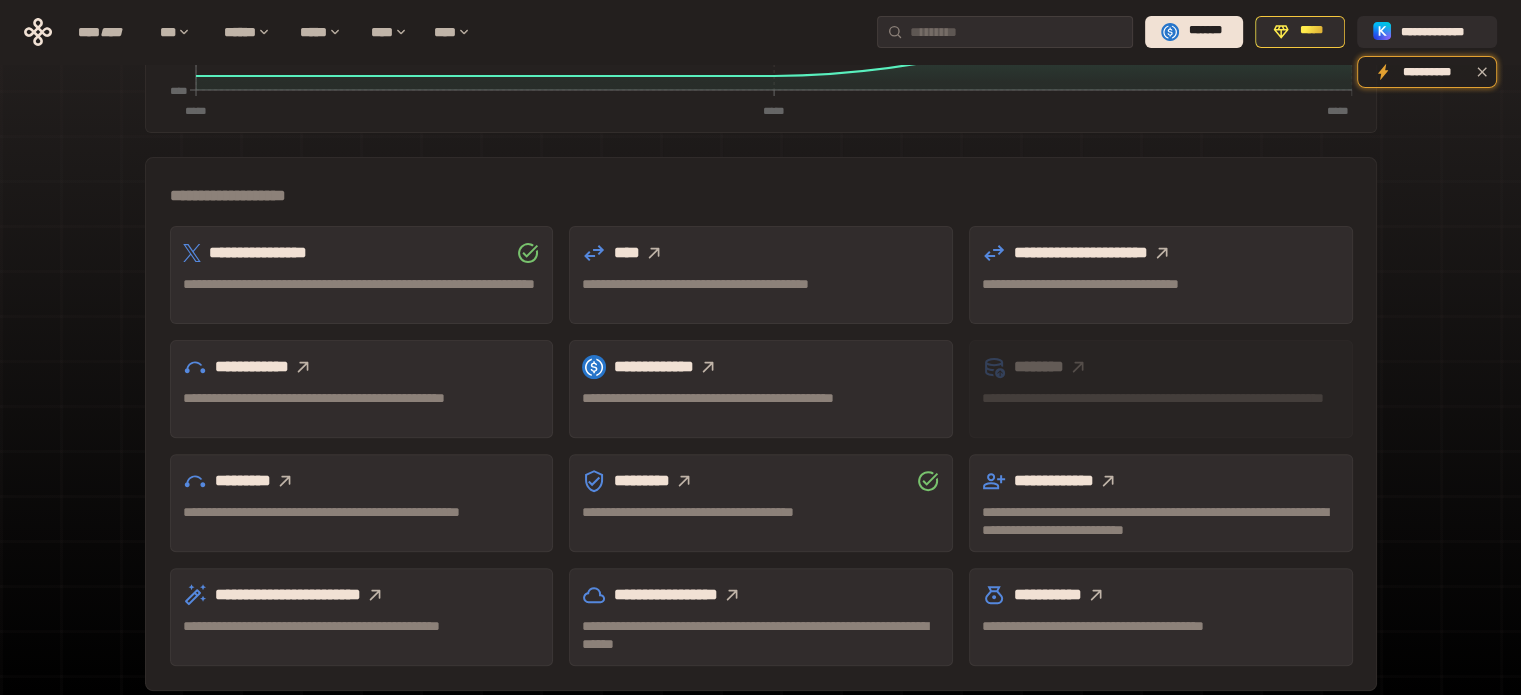 click 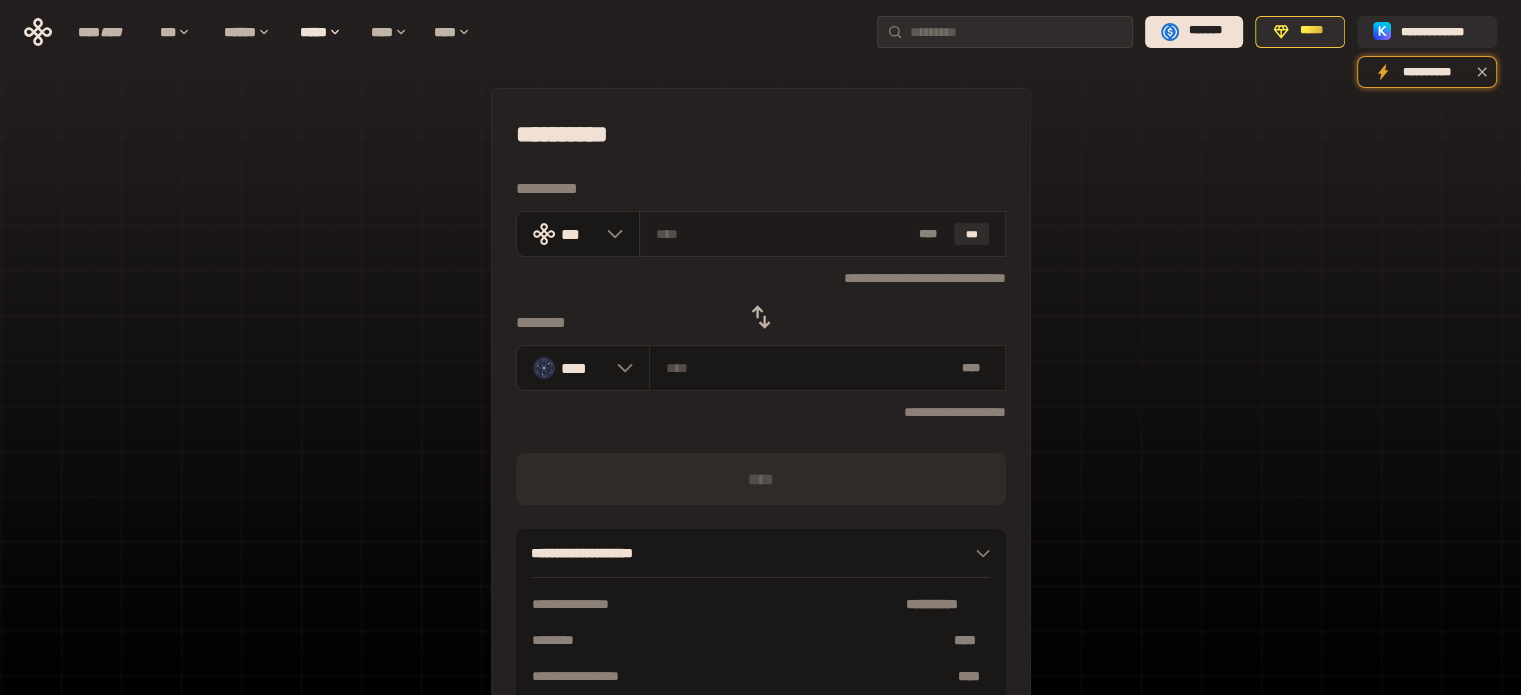 click at bounding box center (783, 234) 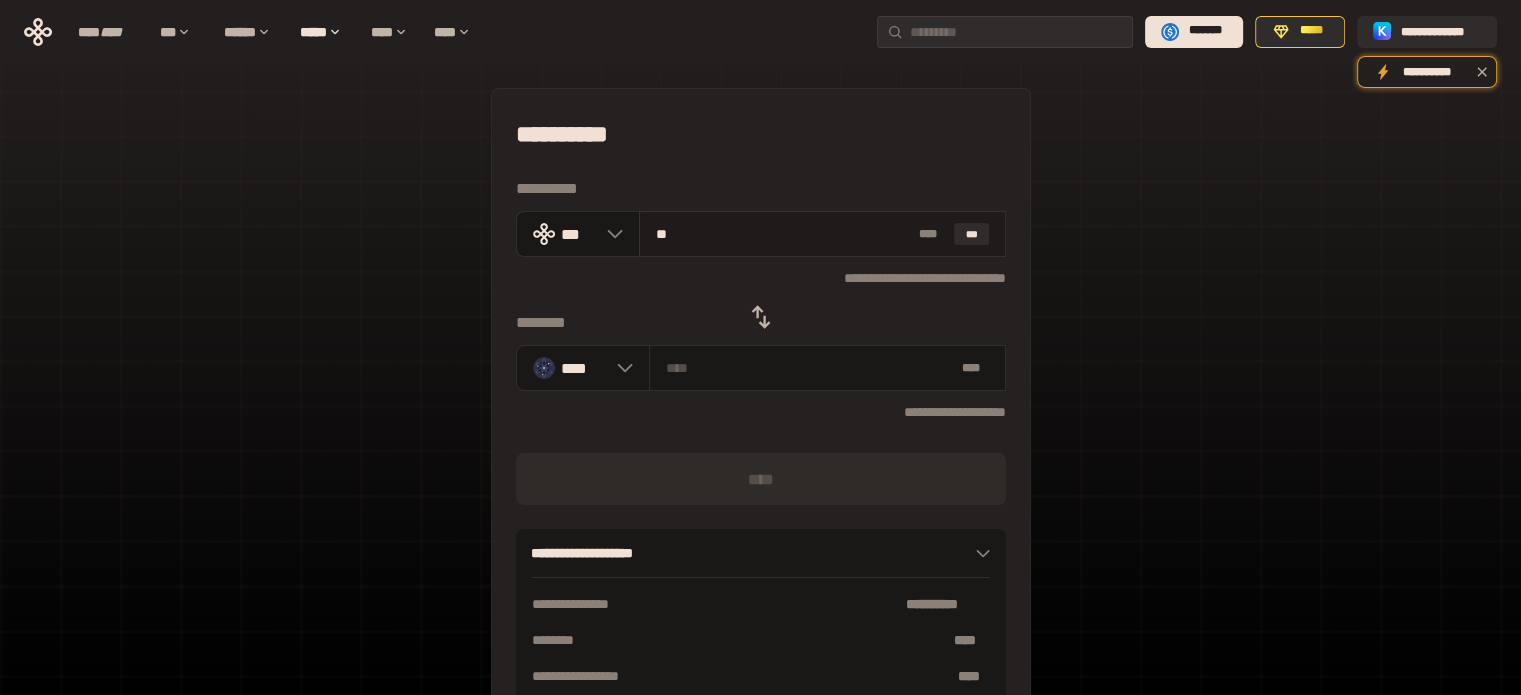 type on "***" 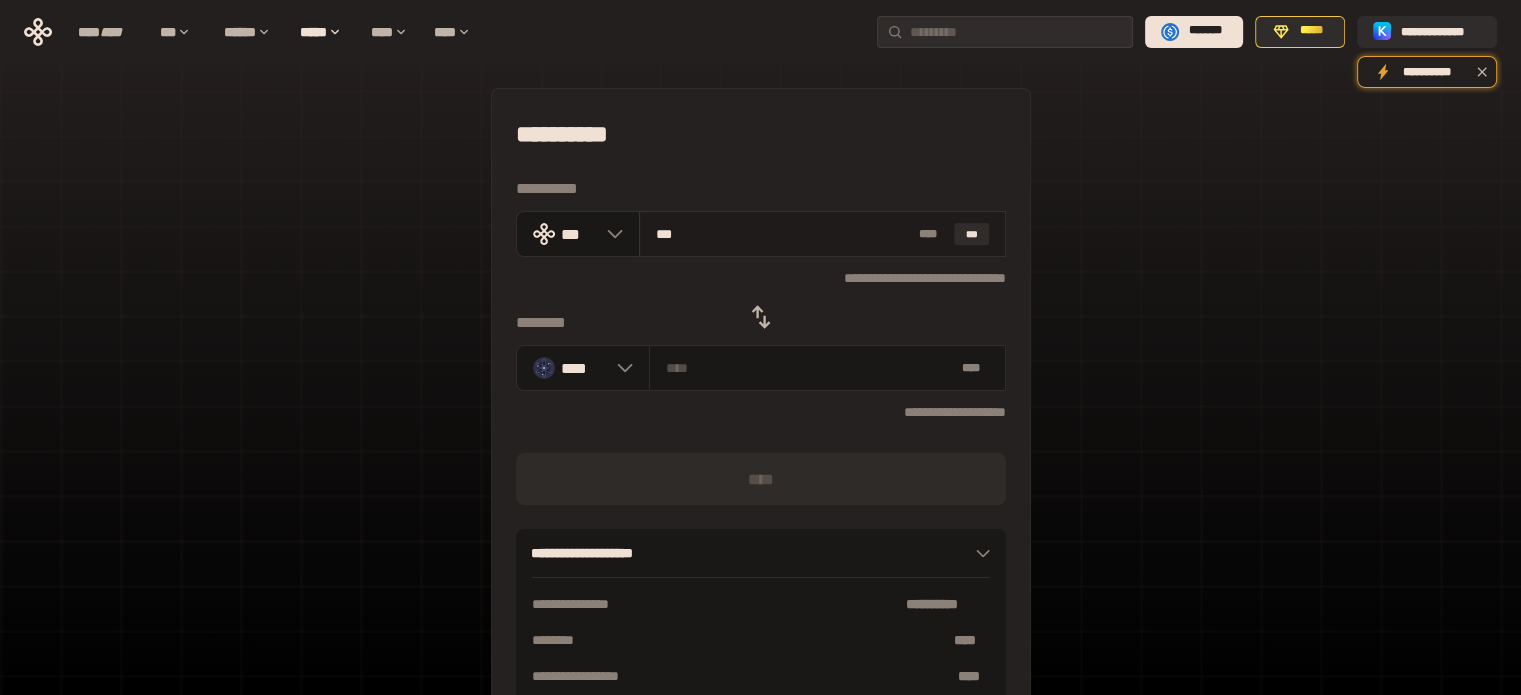 type on "********" 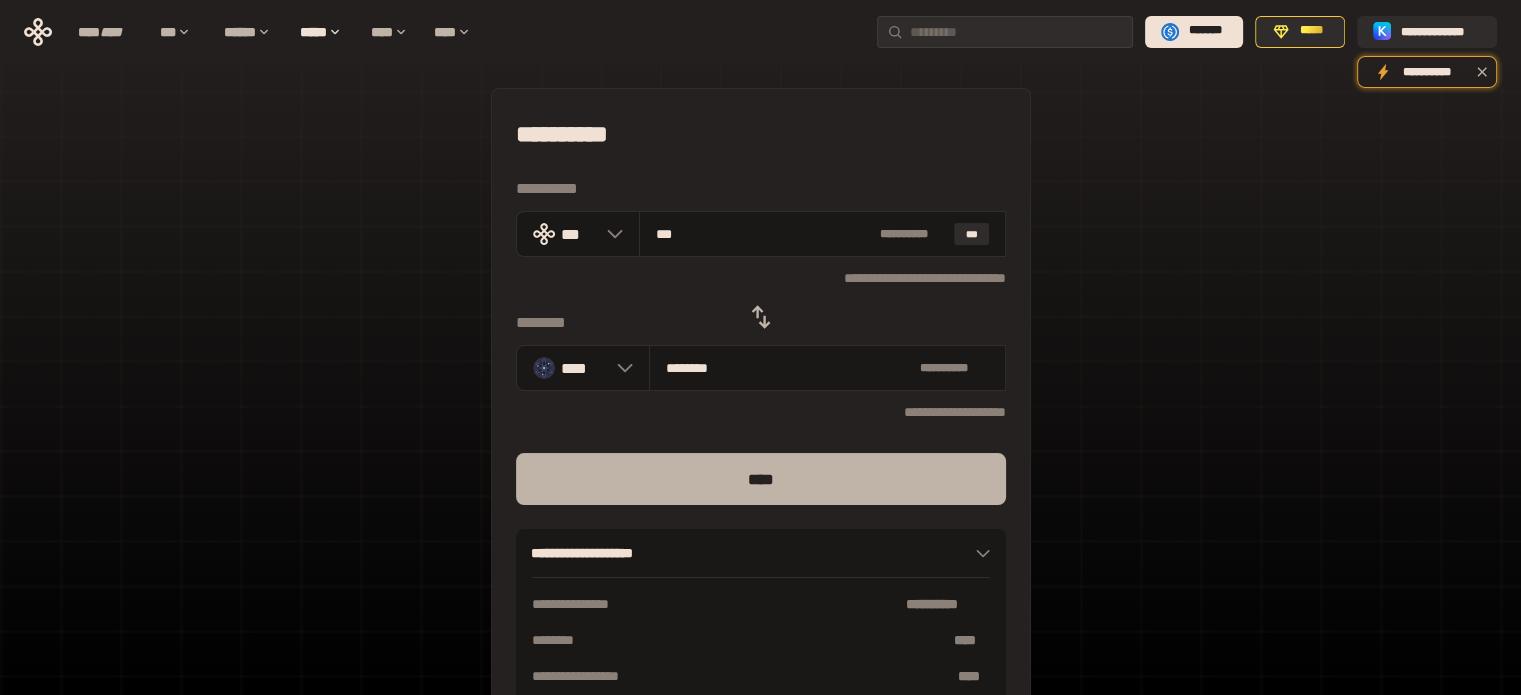 type on "***" 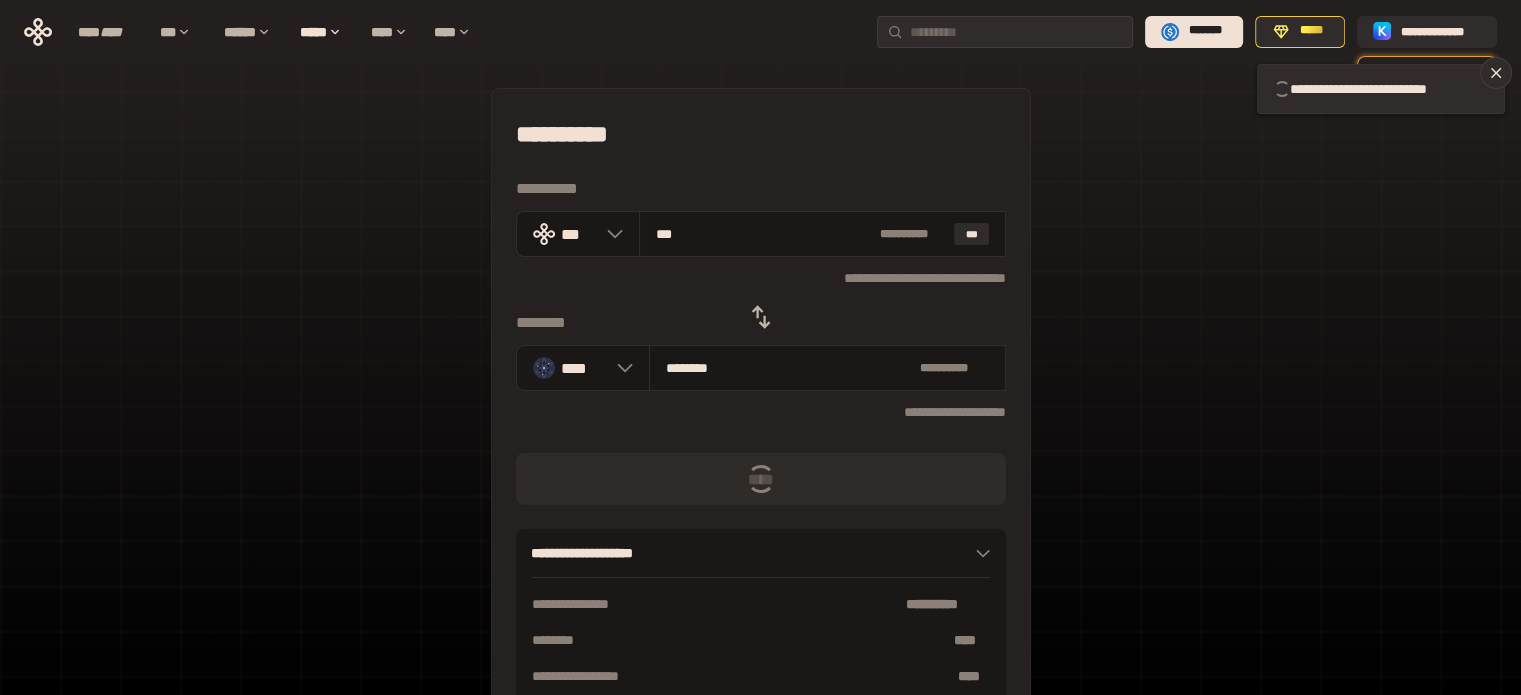 type 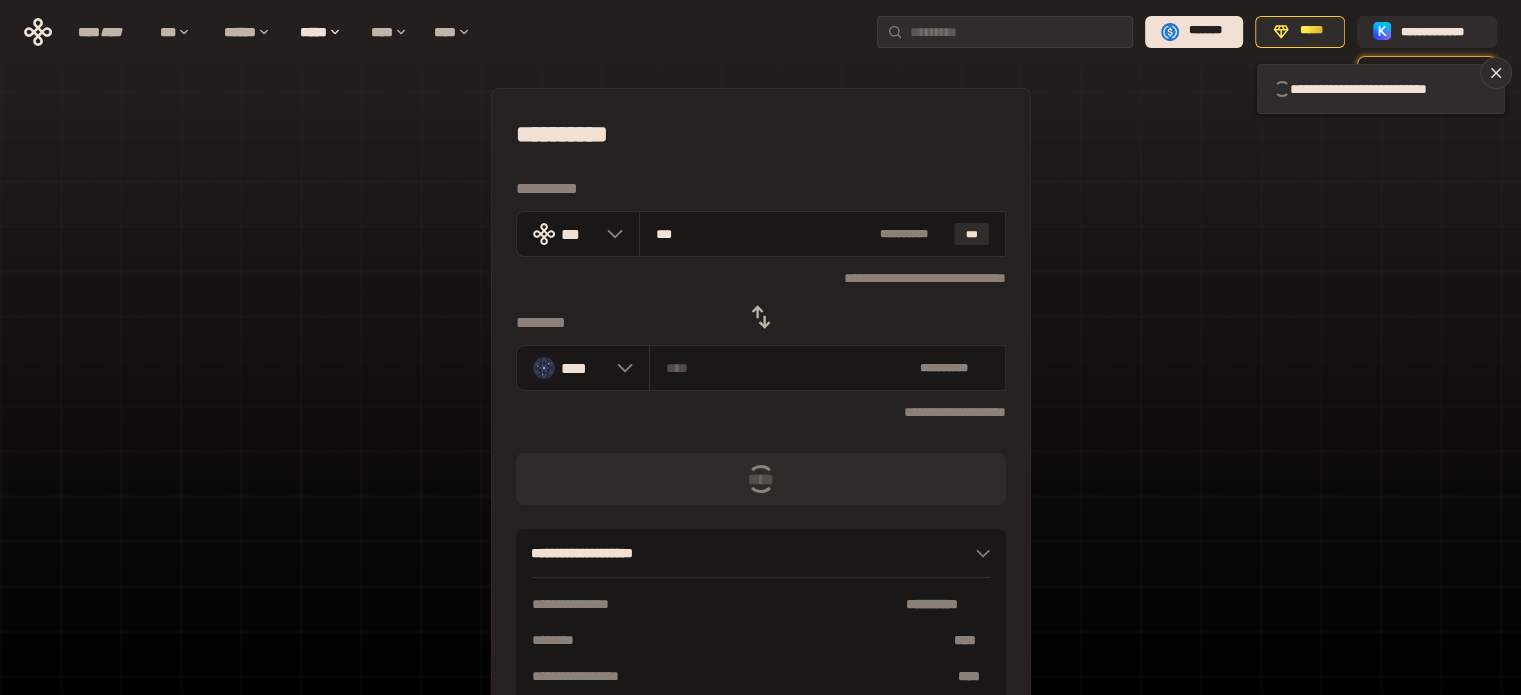 type 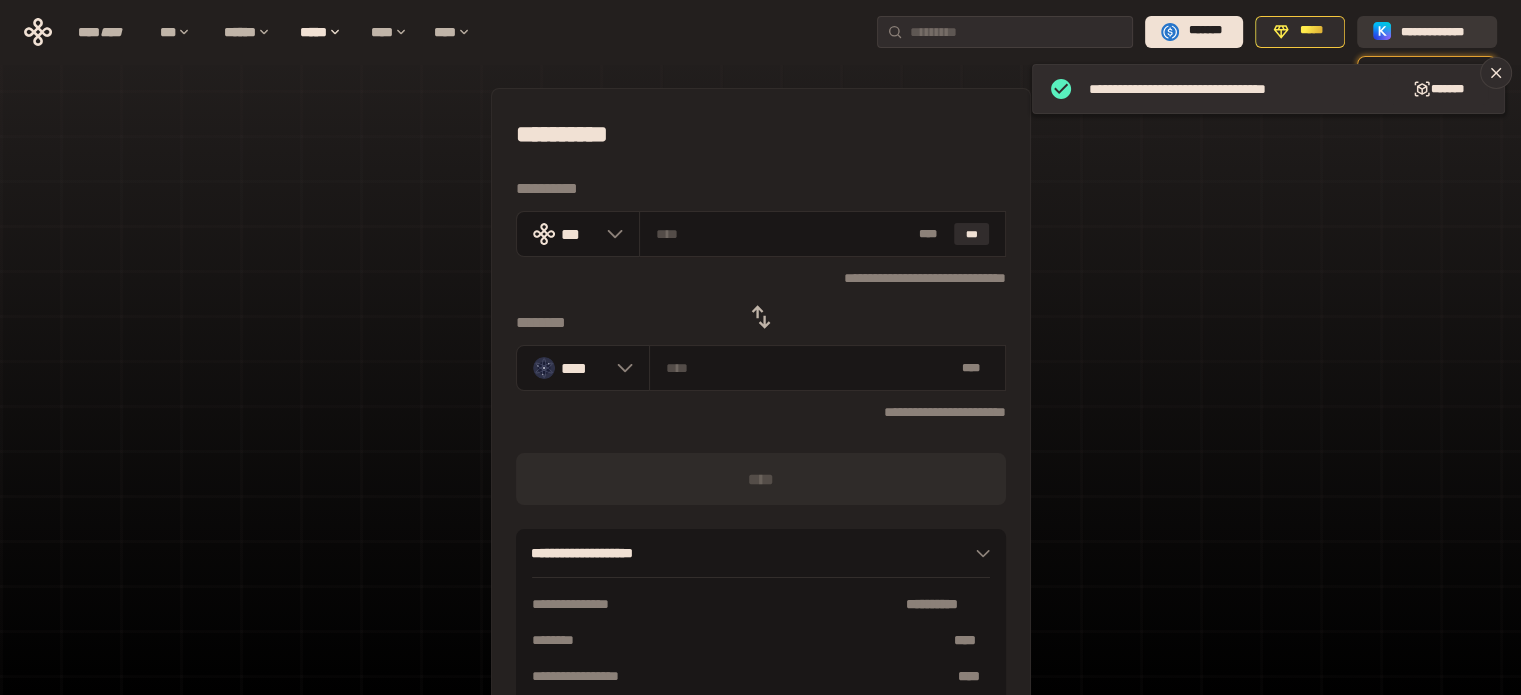 click on "**********" at bounding box center [1441, 31] 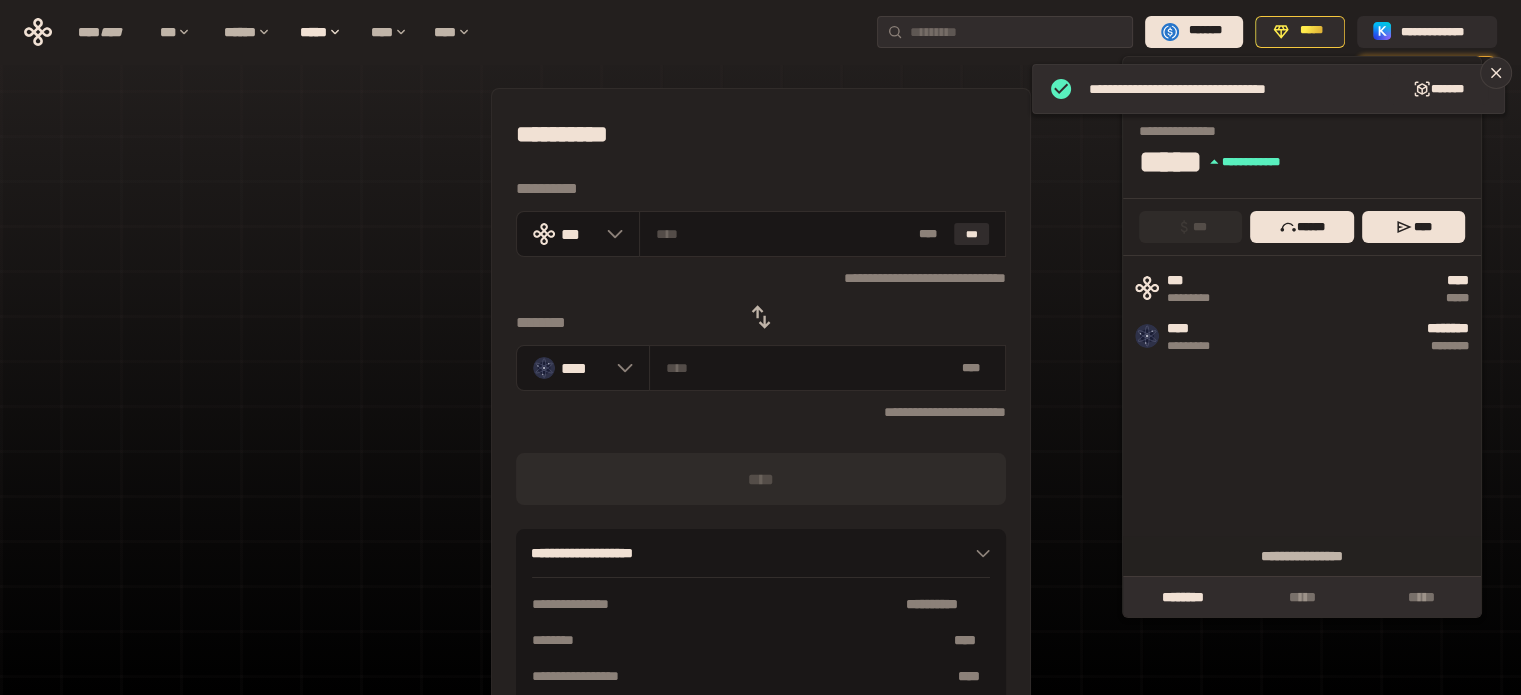 click on "**********" at bounding box center [760, 444] 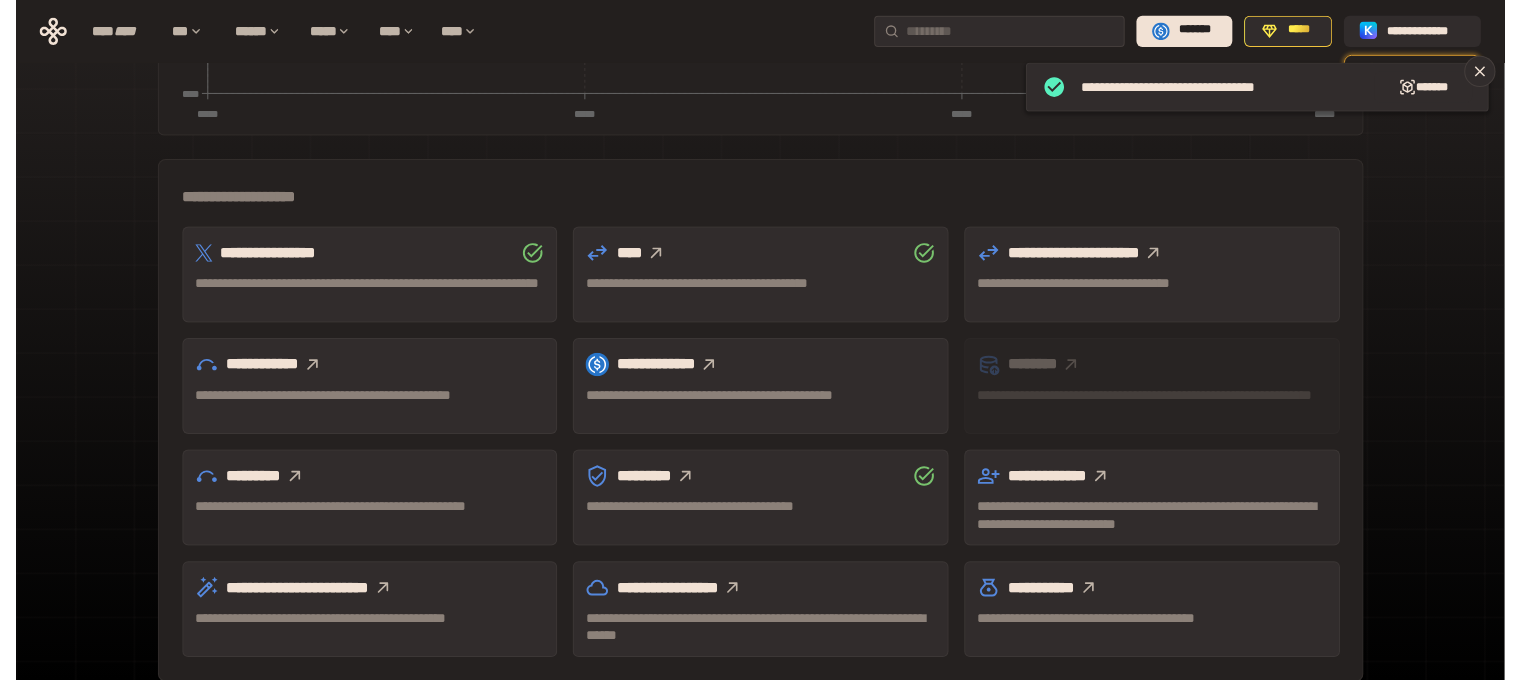 scroll, scrollTop: 589, scrollLeft: 0, axis: vertical 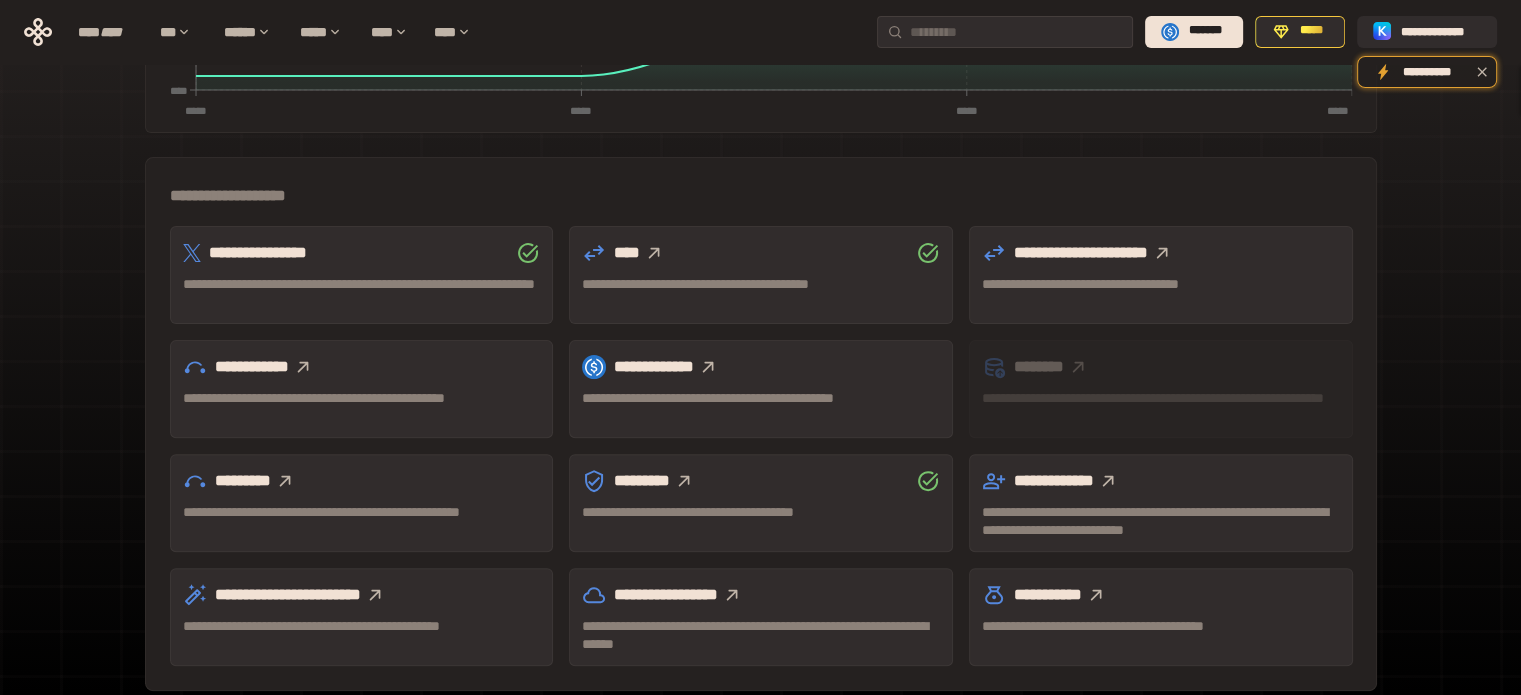 click on "**********" at bounding box center (1161, 253) 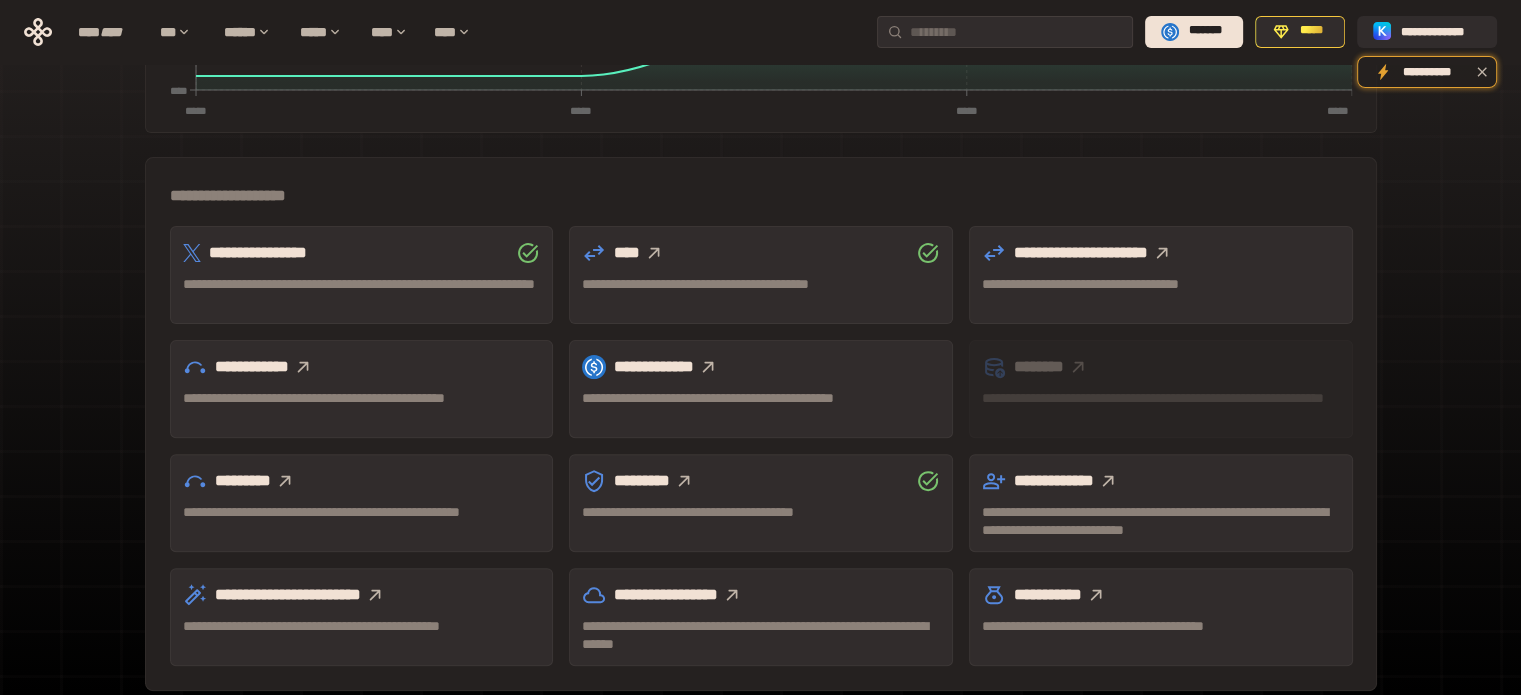 click 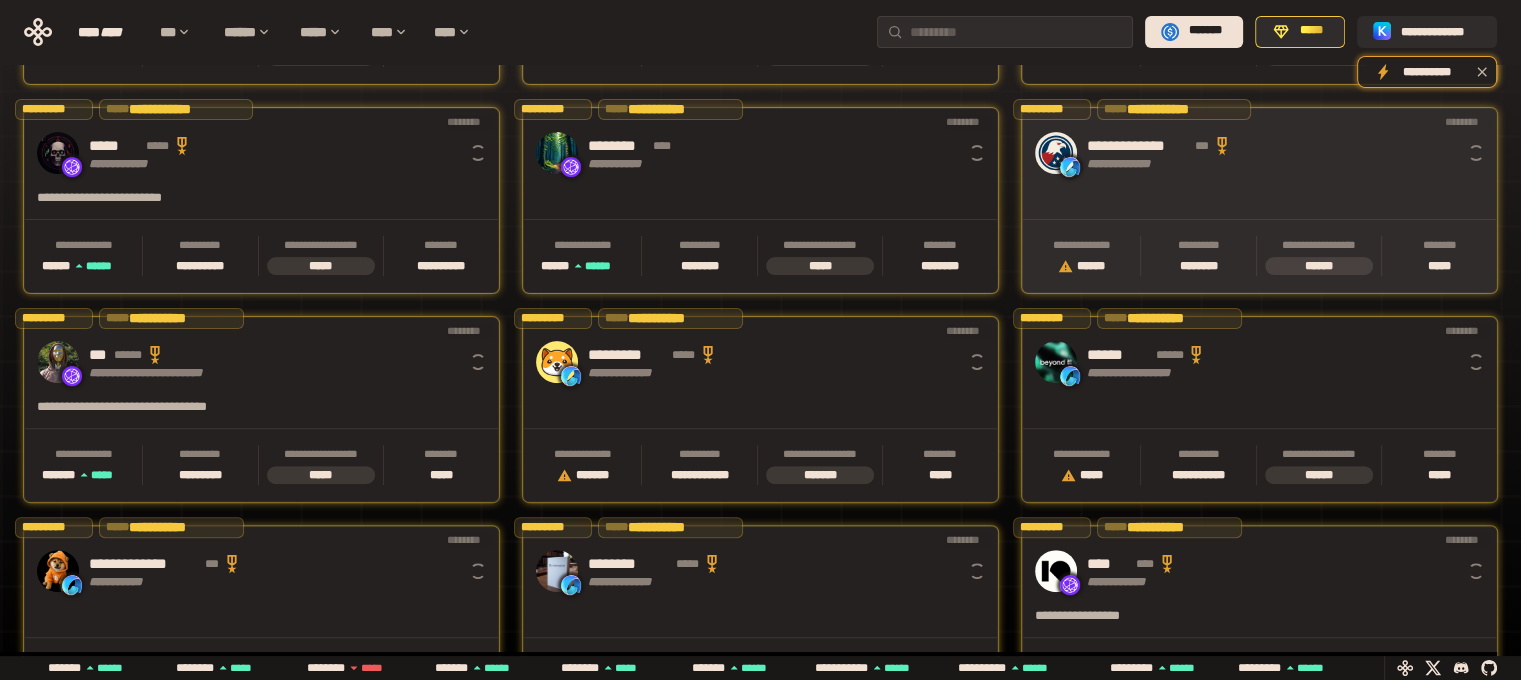 scroll, scrollTop: 0, scrollLeft: 16, axis: horizontal 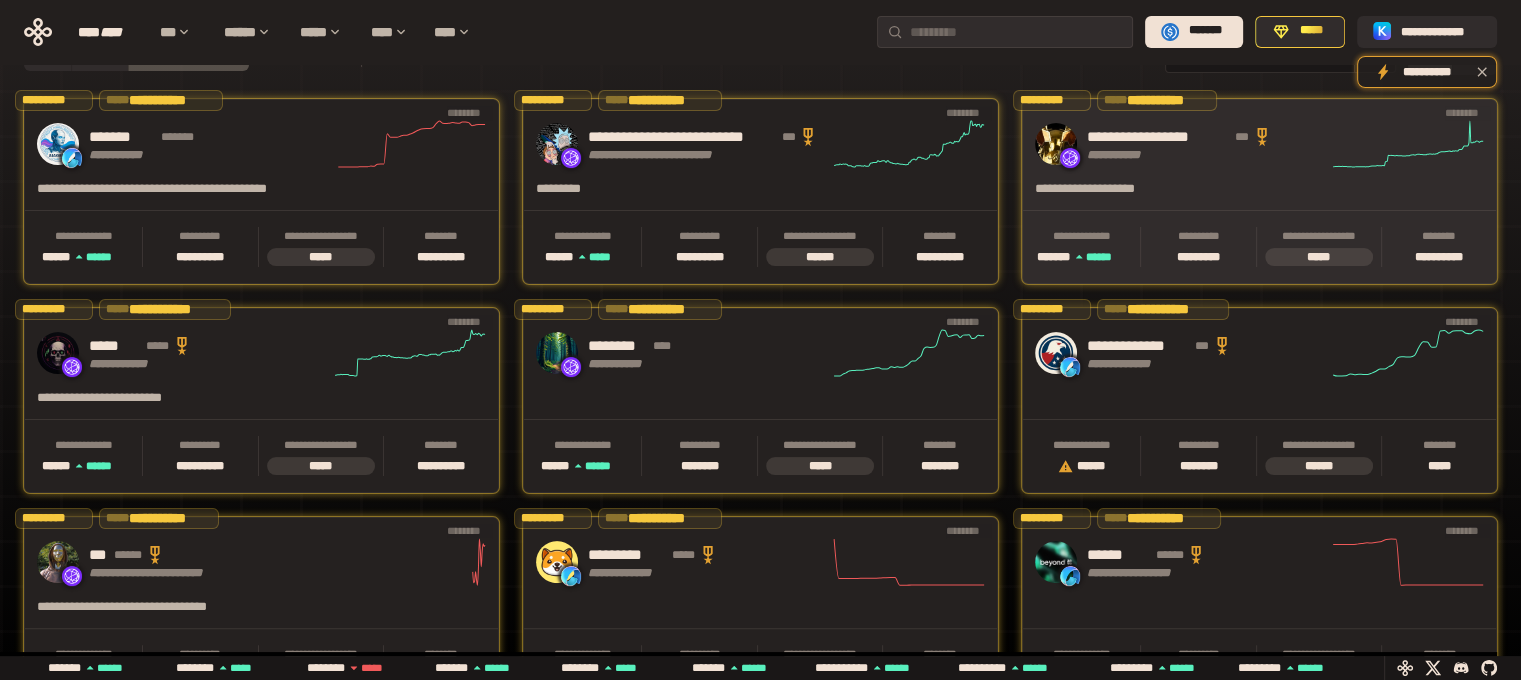 click on "**********" at bounding box center [1259, 144] 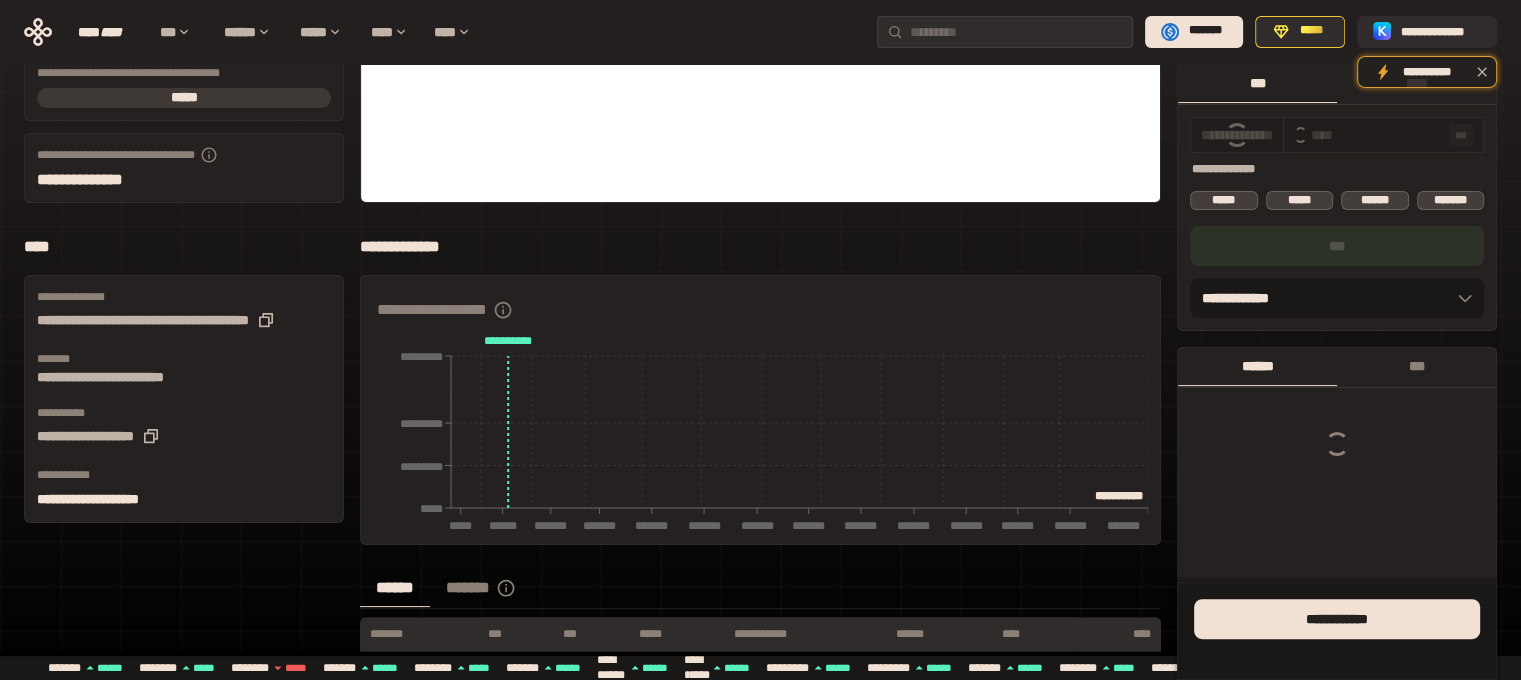 scroll, scrollTop: 0, scrollLeft: 0, axis: both 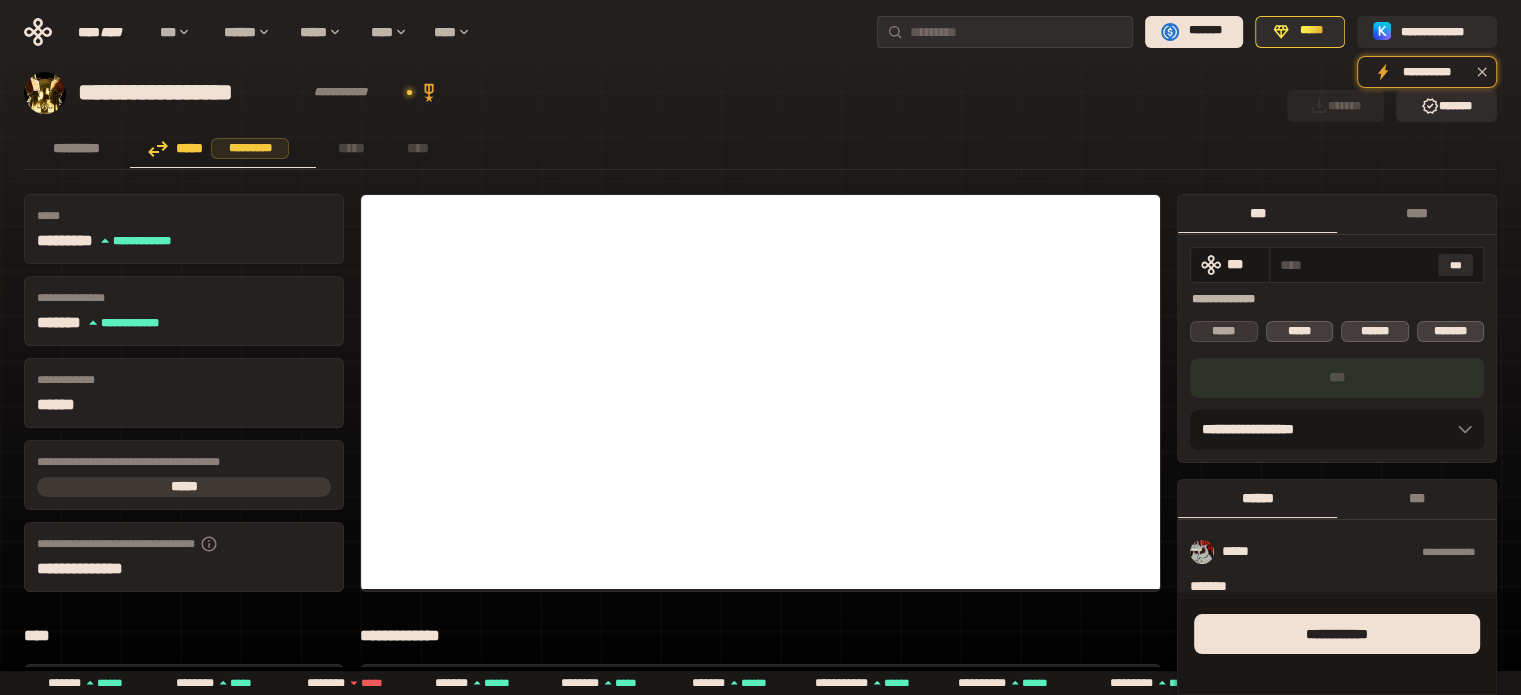 click on "*****" at bounding box center (1224, 331) 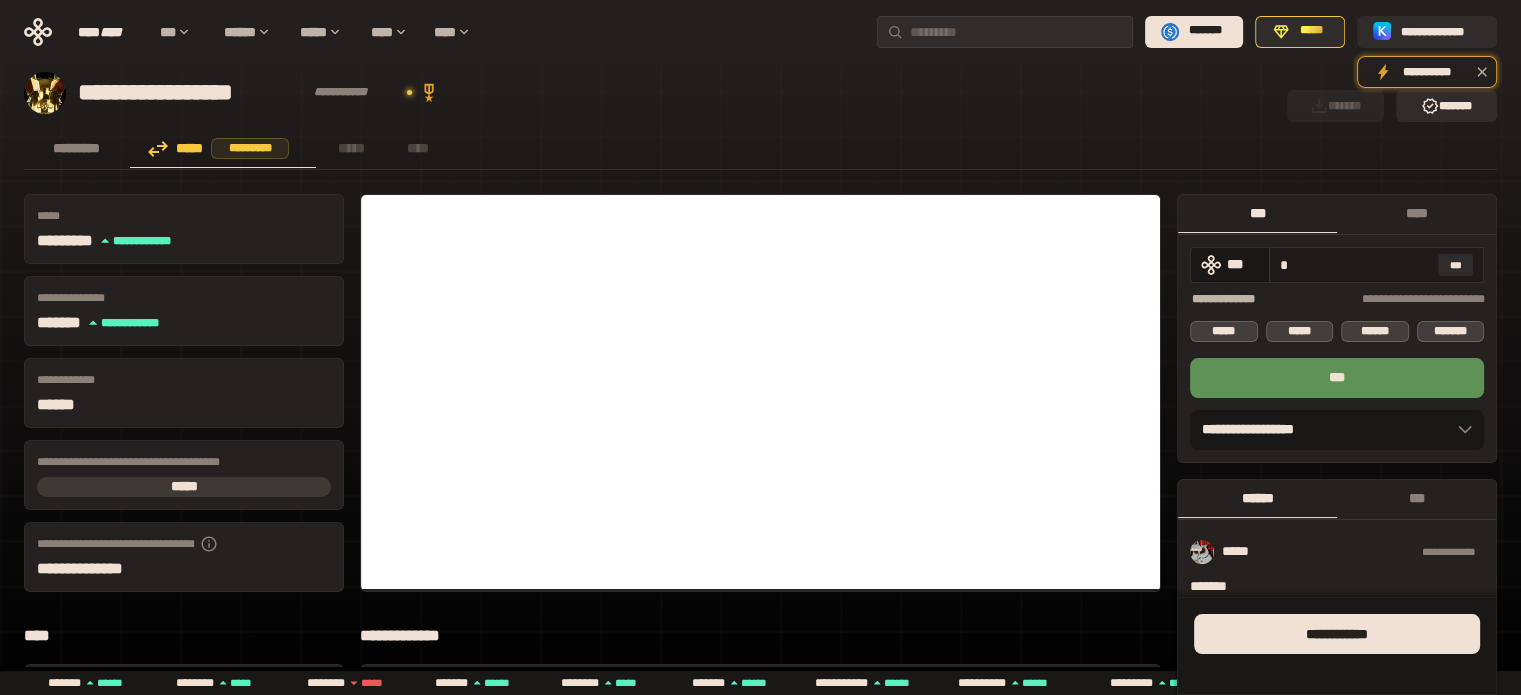 click on "* ***" at bounding box center (1376, 265) 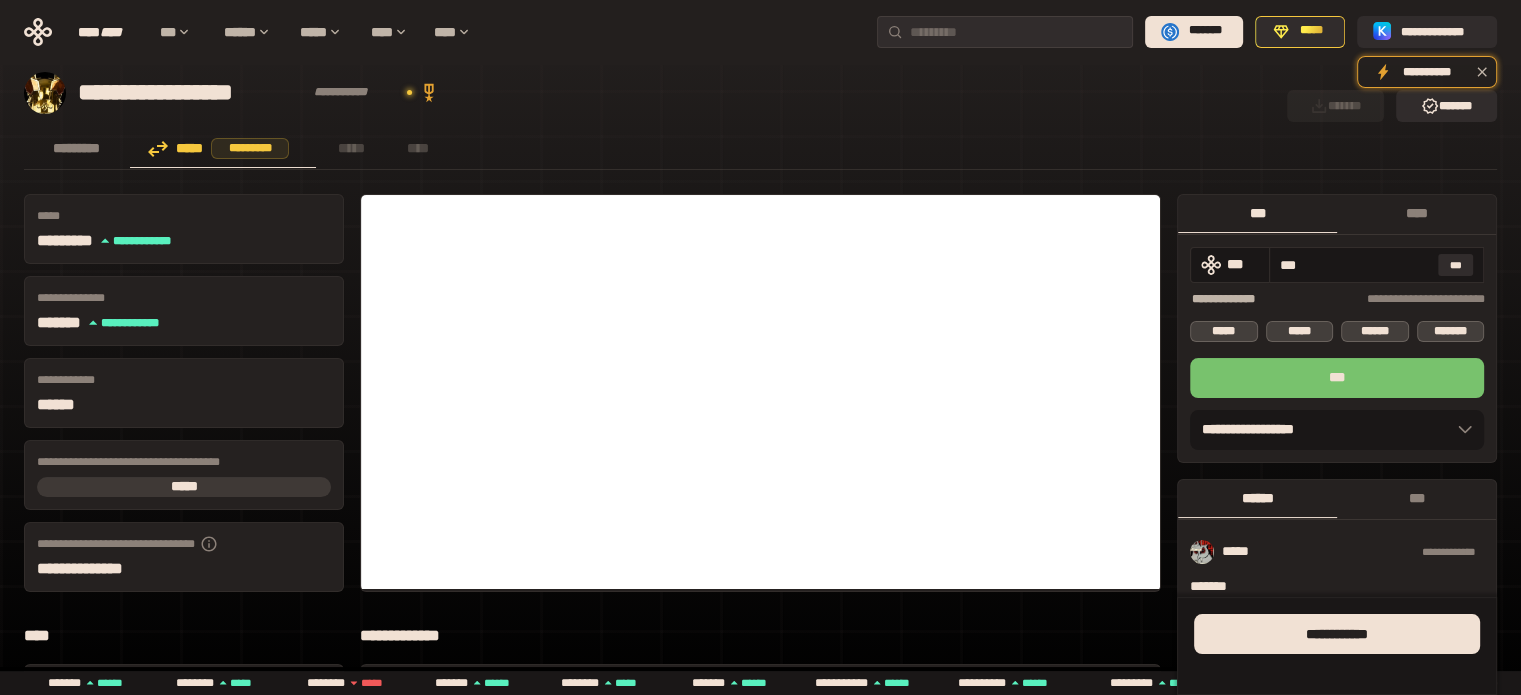 type on "***" 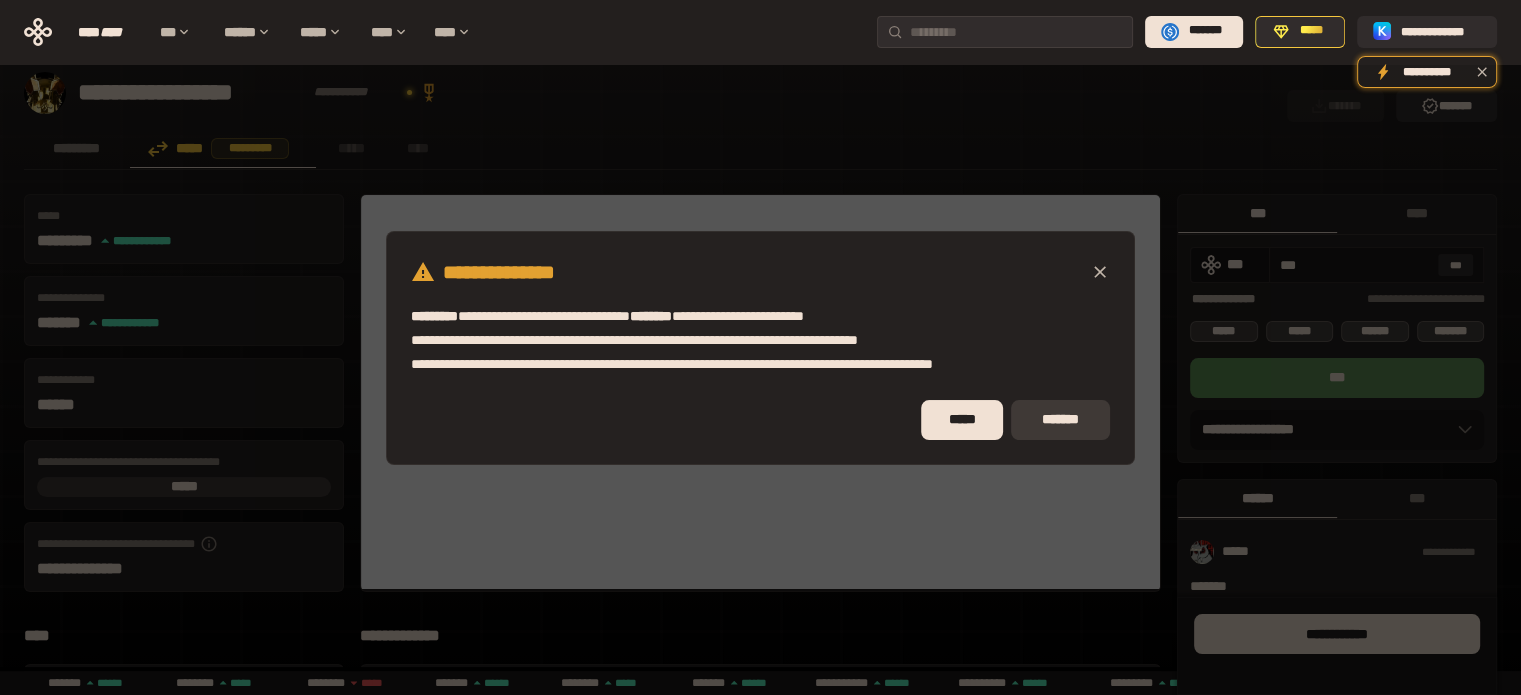 click on "*******" at bounding box center [1060, 420] 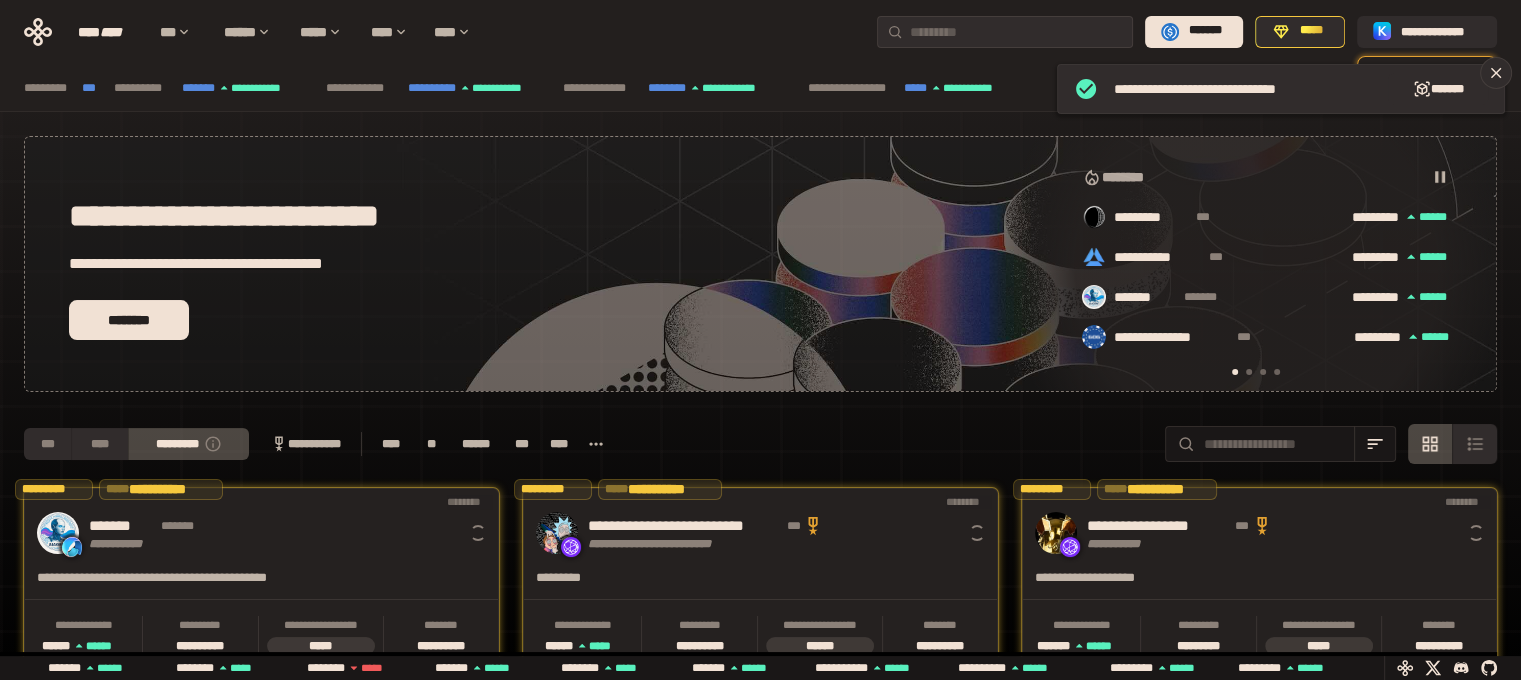 scroll, scrollTop: 389, scrollLeft: 0, axis: vertical 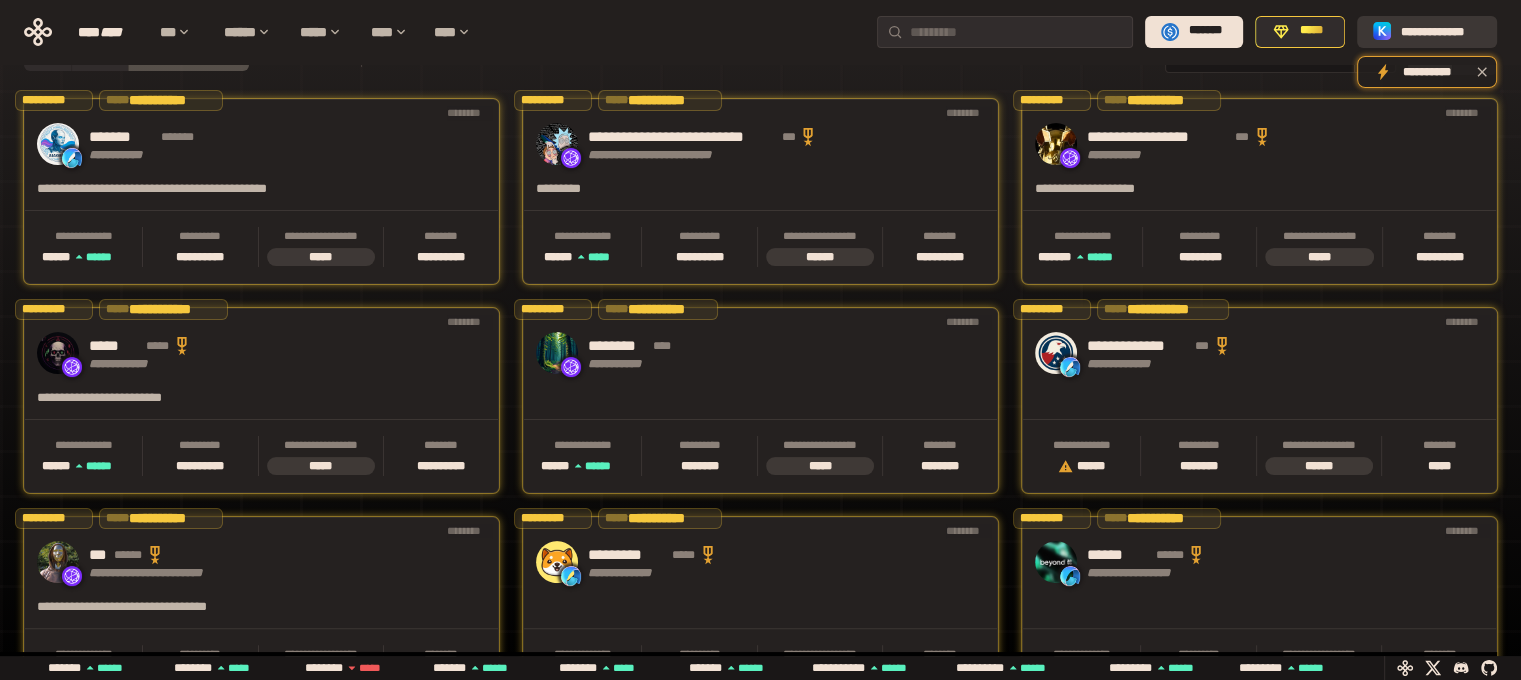 click on "**********" at bounding box center (1441, 31) 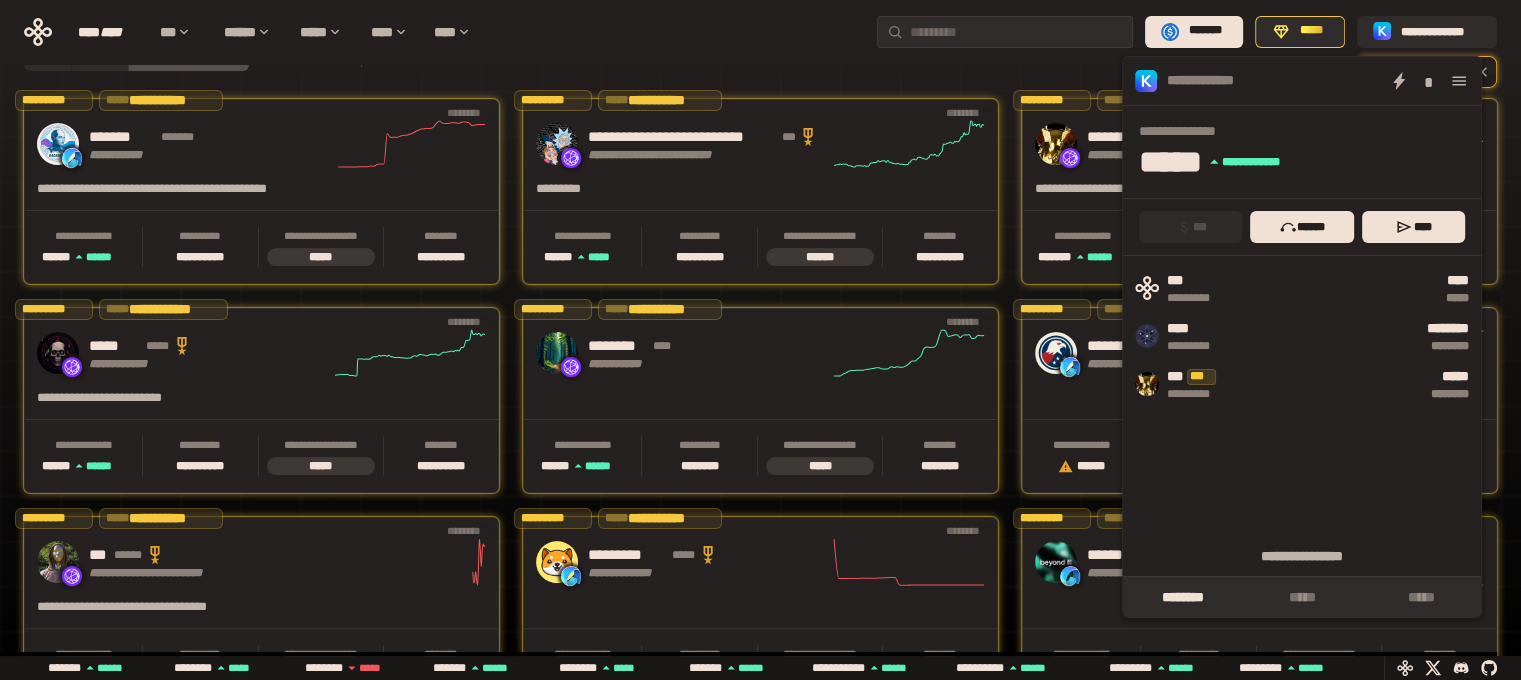 scroll, scrollTop: 0, scrollLeft: 180, axis: horizontal 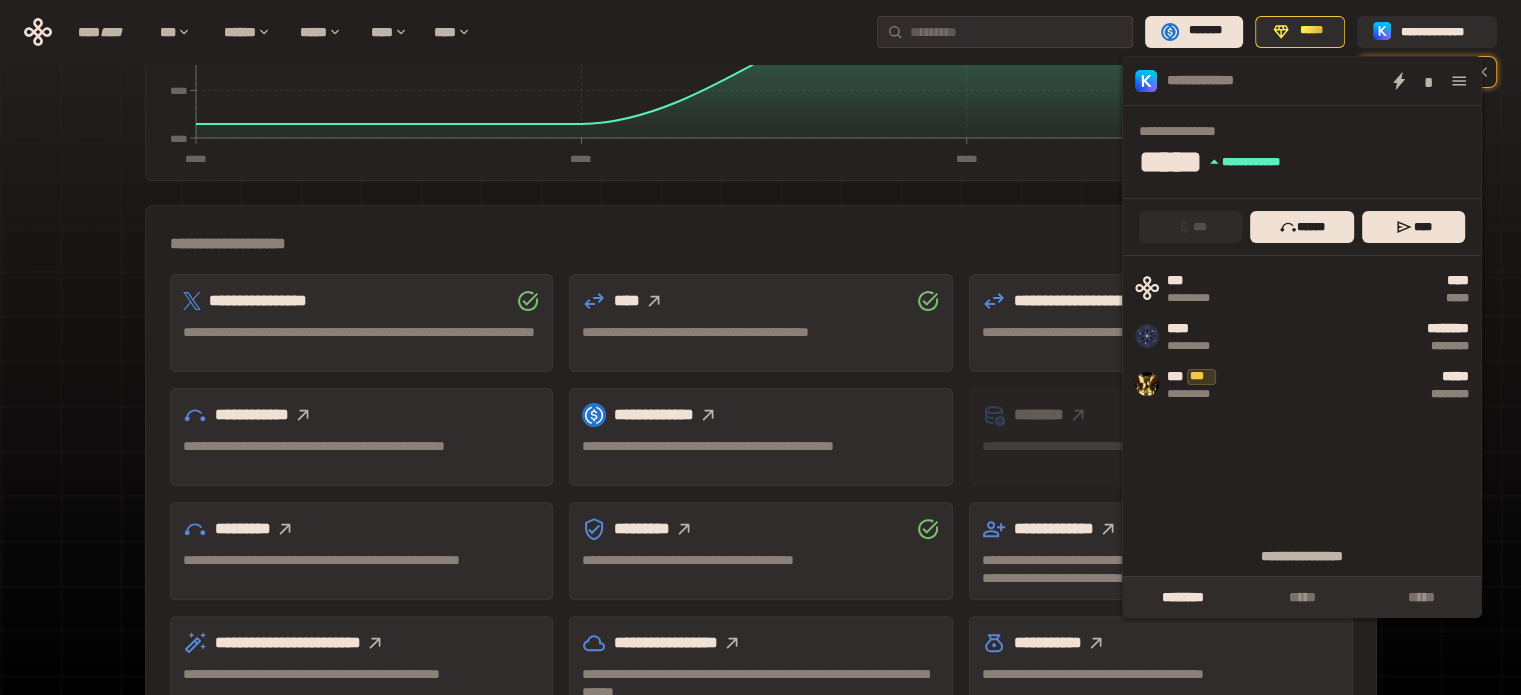 click on "**********" at bounding box center [761, 244] 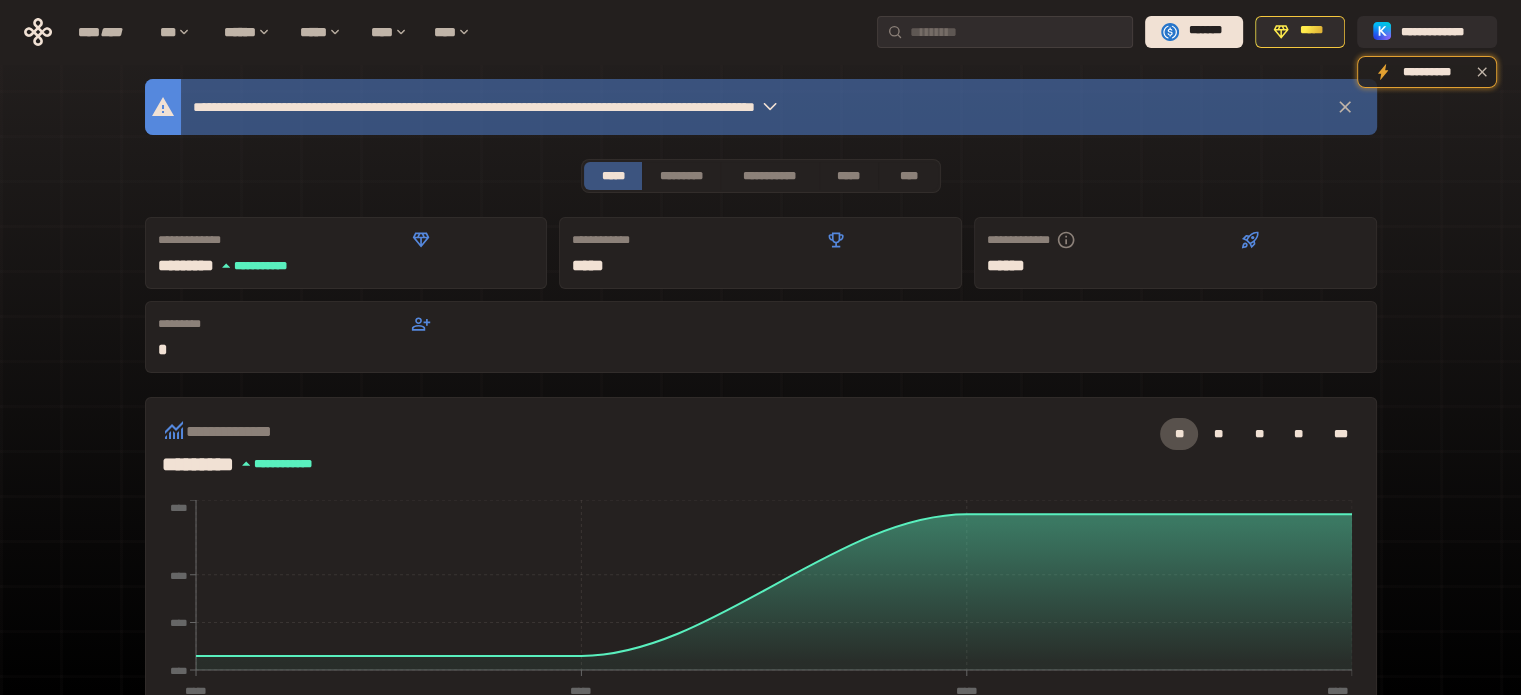 scroll, scrollTop: 0, scrollLeft: 0, axis: both 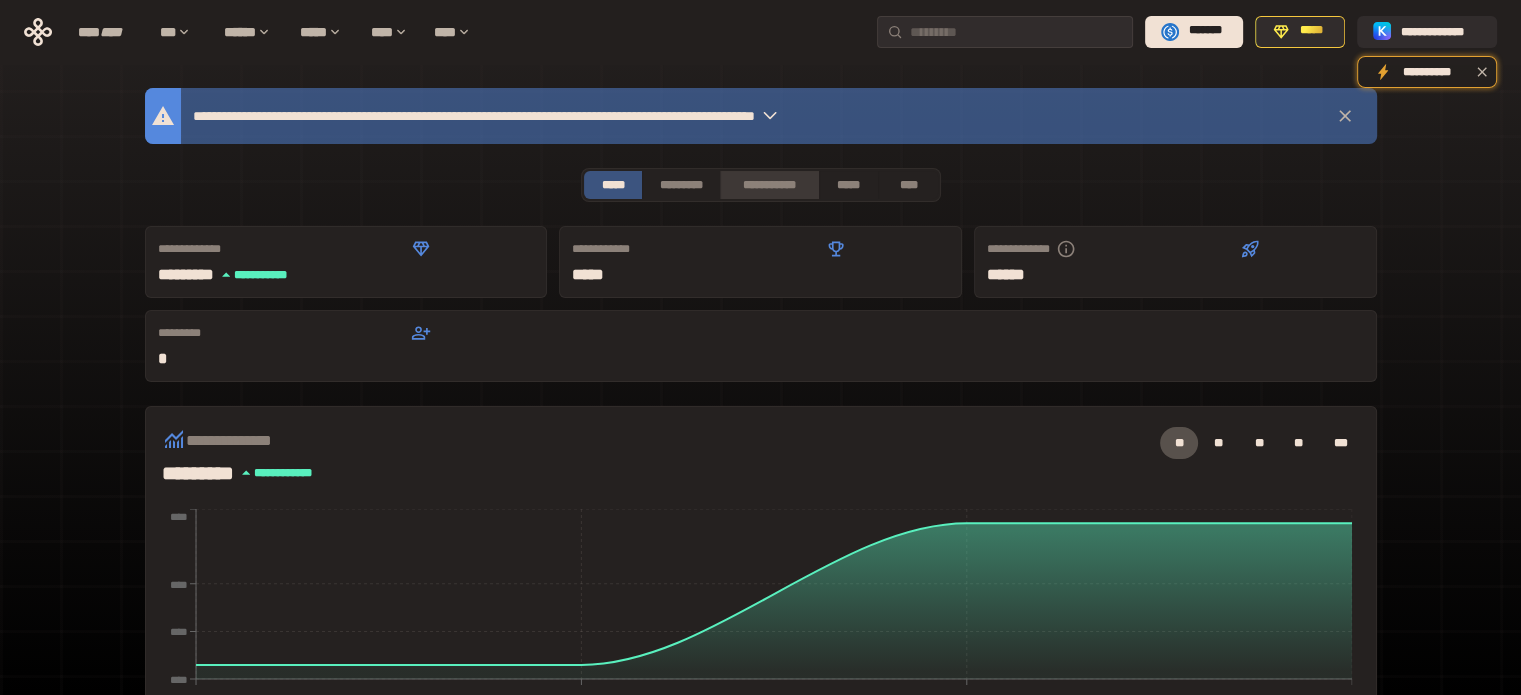 click on "**********" at bounding box center [769, 185] 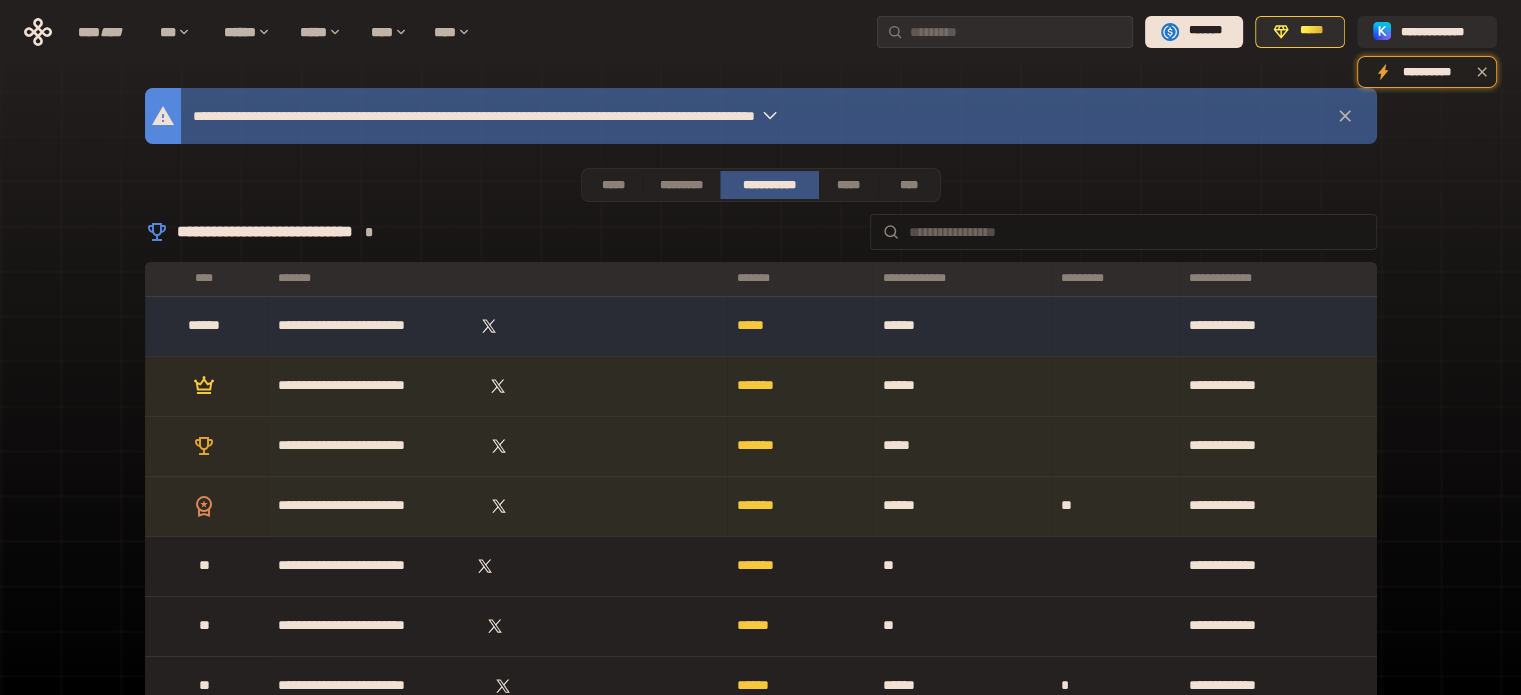 click on "*" at bounding box center [369, 232] 